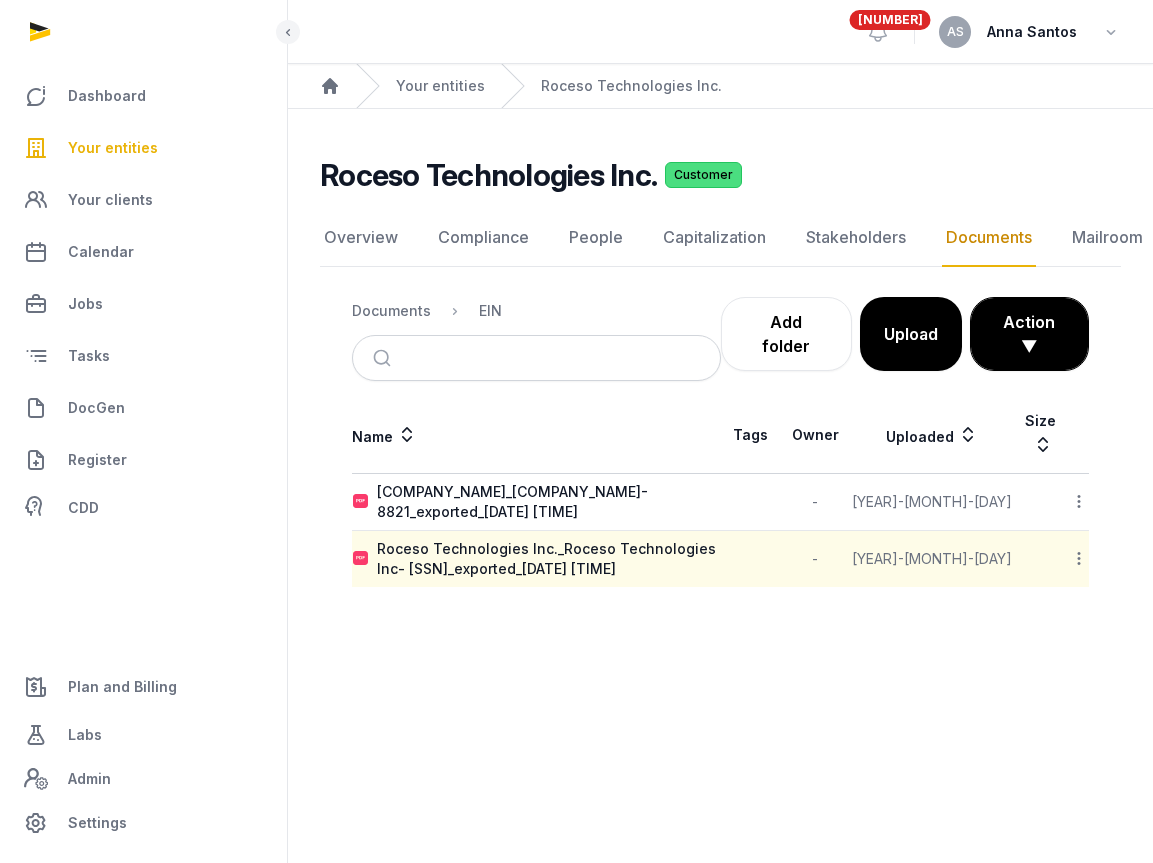 scroll, scrollTop: 0, scrollLeft: 0, axis: both 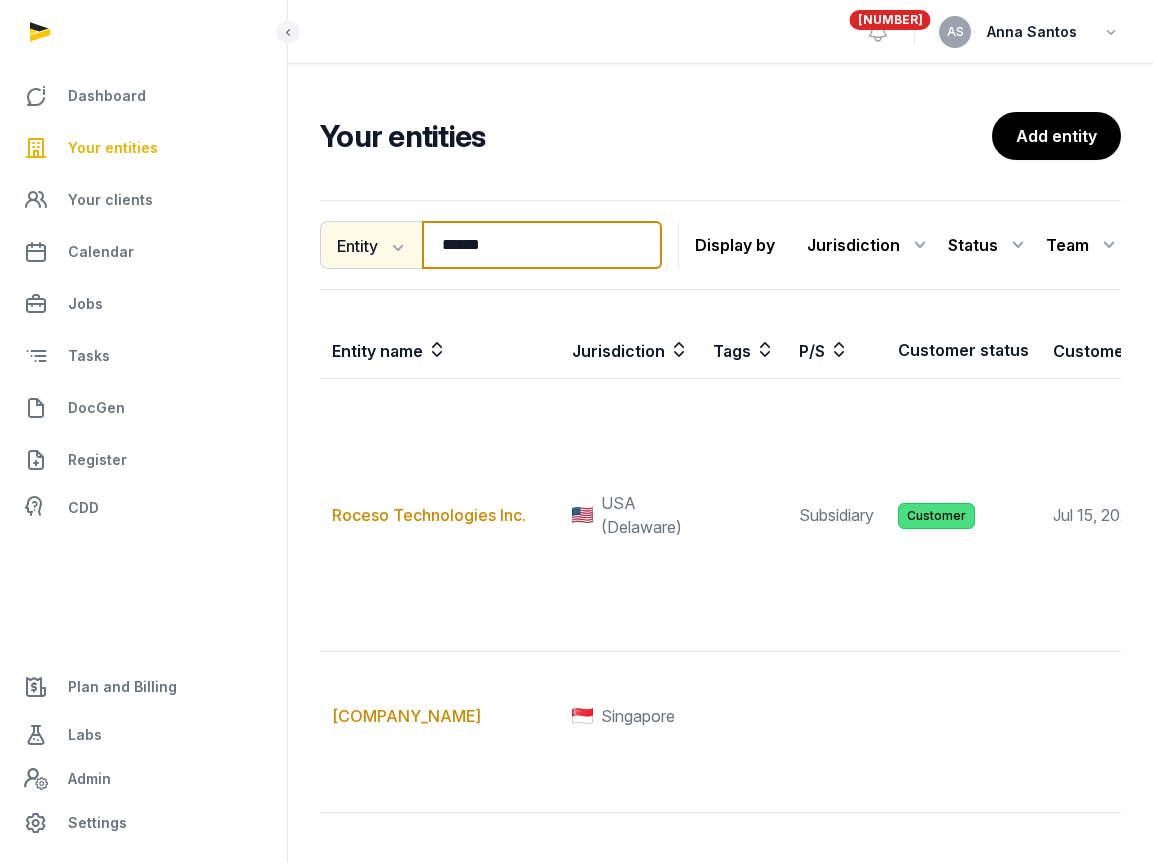 drag, startPoint x: 528, startPoint y: 252, endPoint x: 355, endPoint y: 252, distance: 173 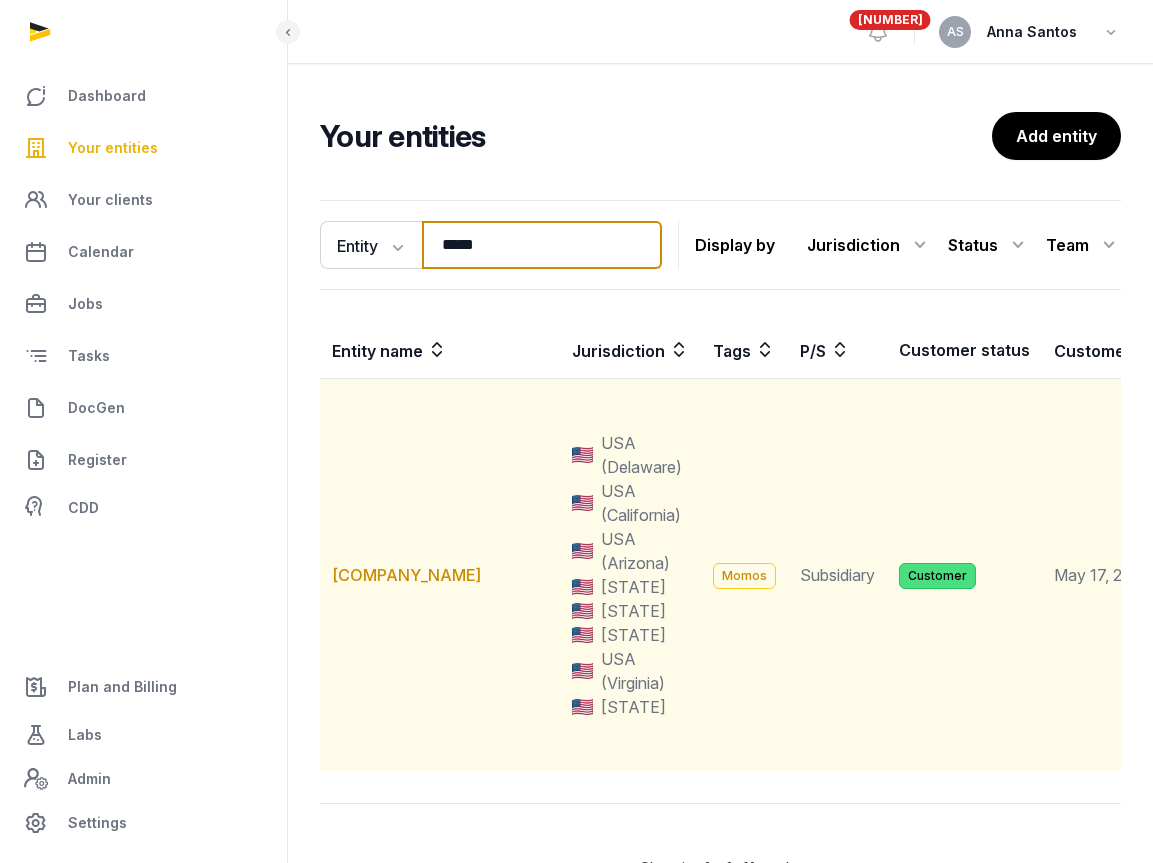 type on "*****" 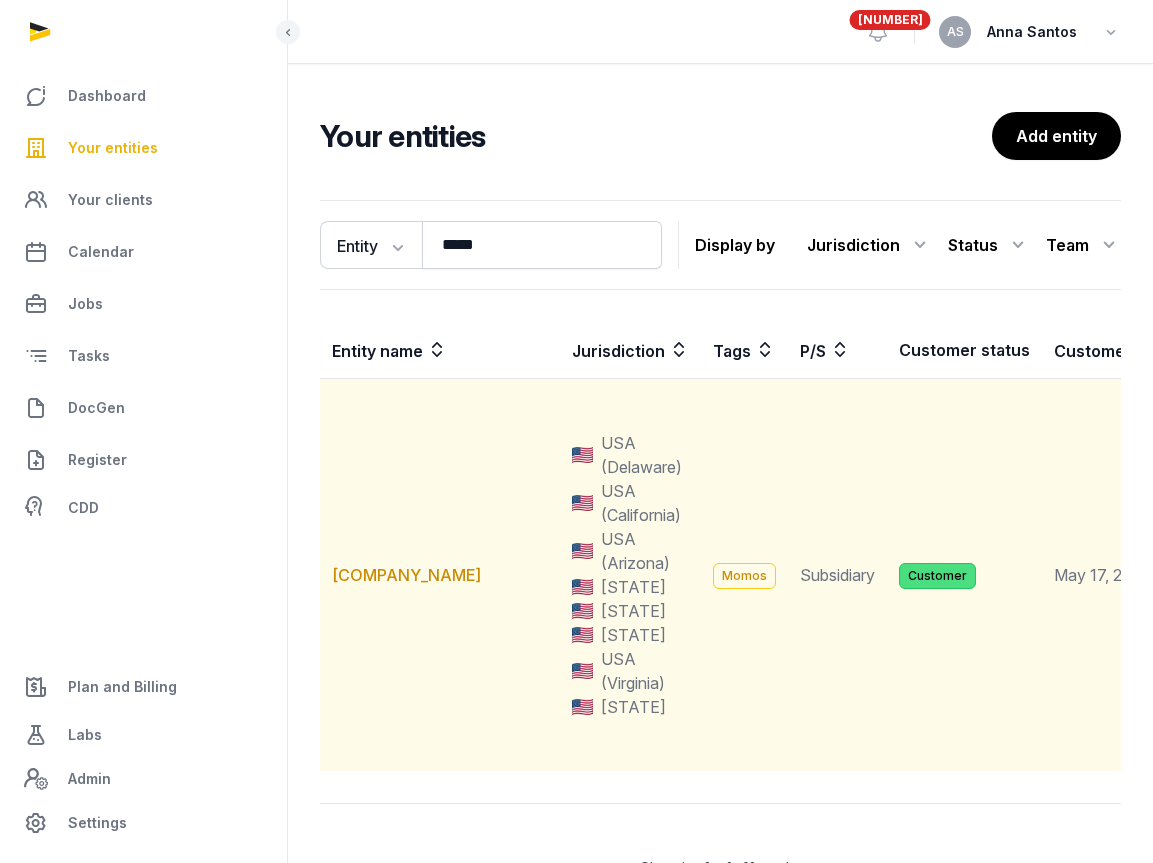 click on "[COMPANY_NAME]" at bounding box center (440, 575) 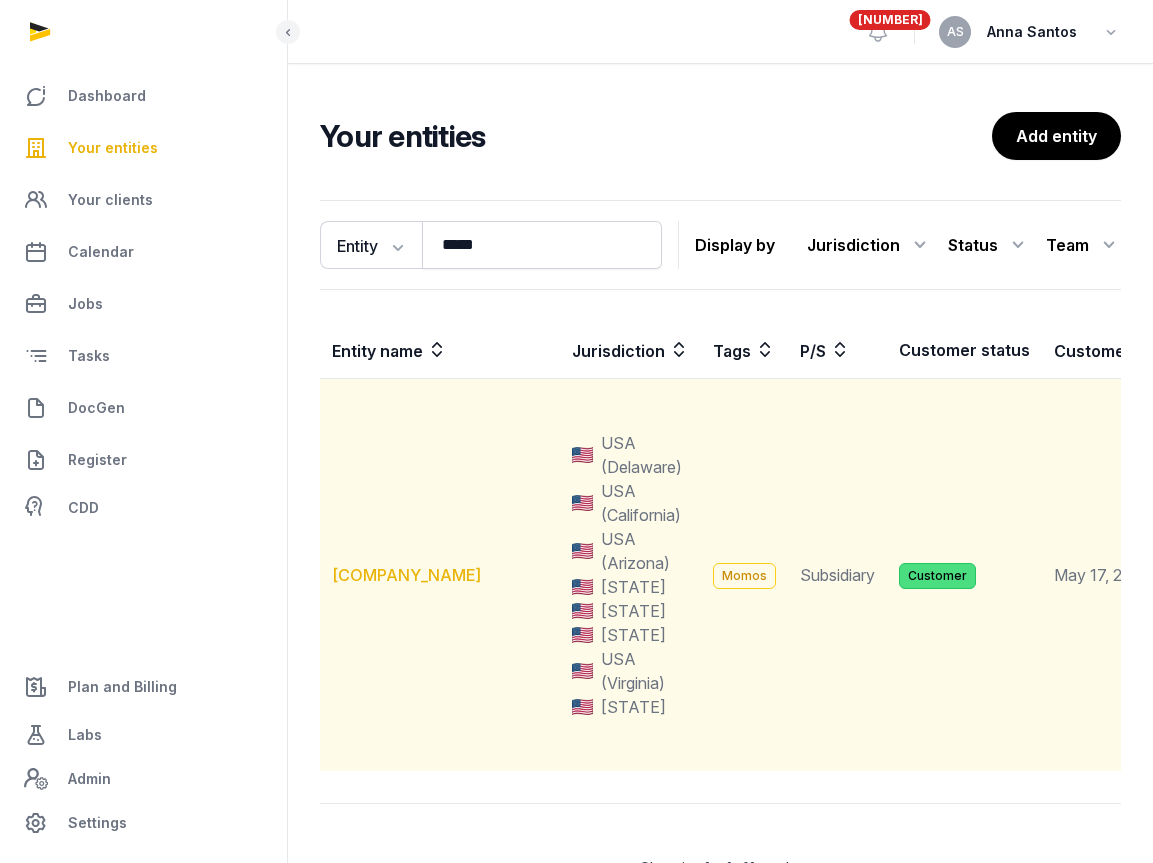 click on "[COMPANY_NAME]" at bounding box center [406, 575] 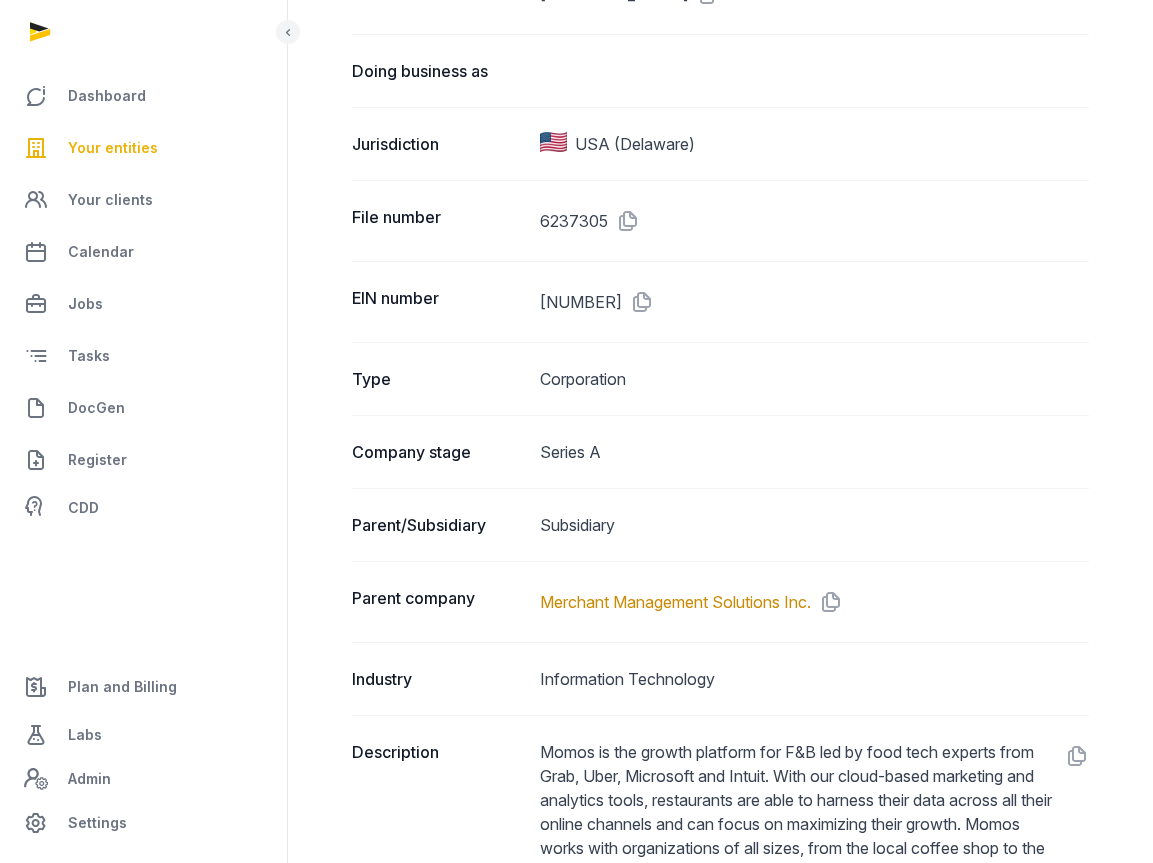 scroll, scrollTop: 0, scrollLeft: 0, axis: both 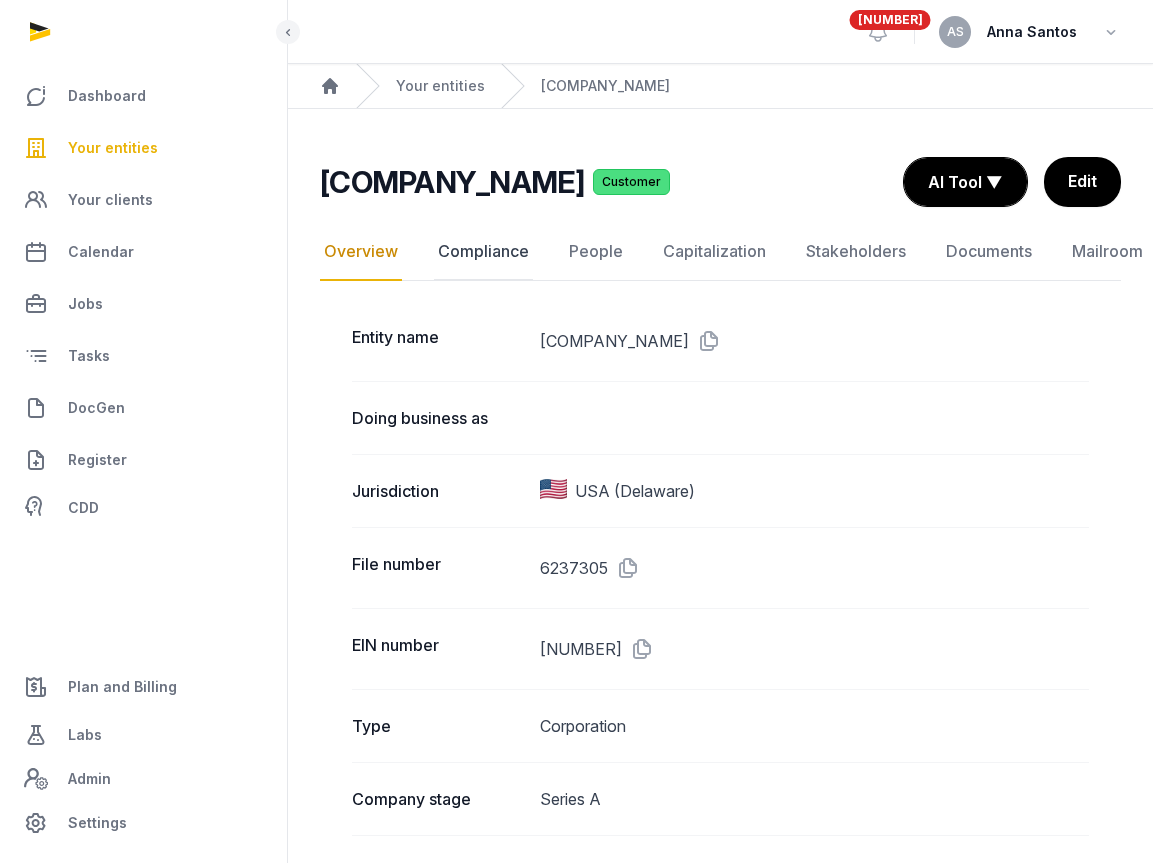 click on "Compliance" 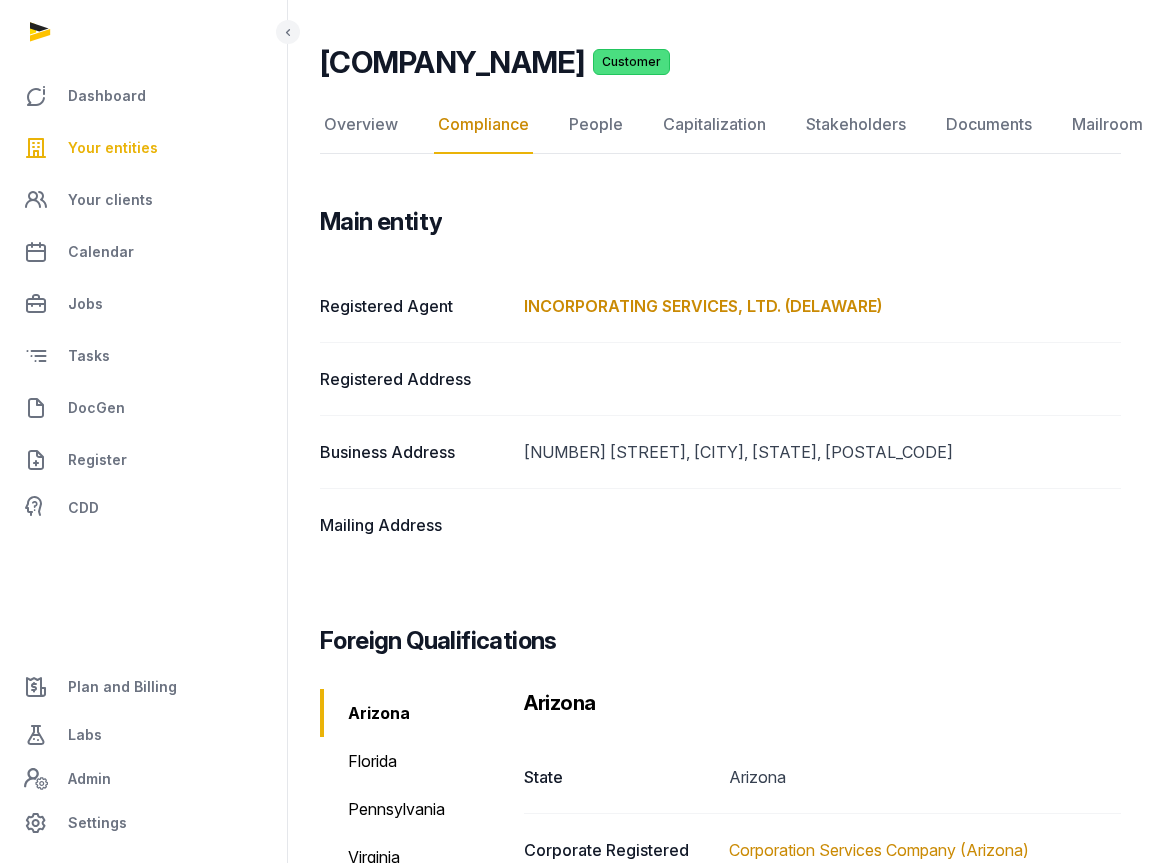 scroll, scrollTop: 91, scrollLeft: 0, axis: vertical 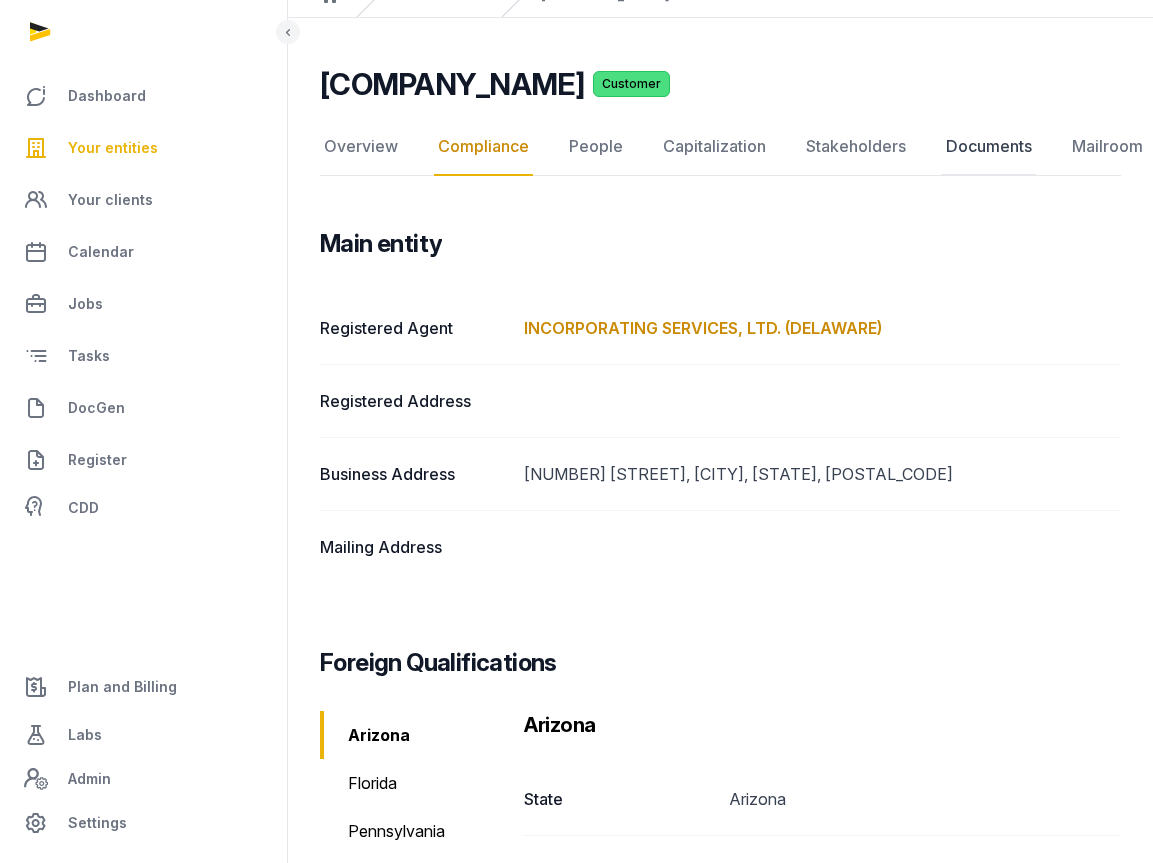 click on "Documents" 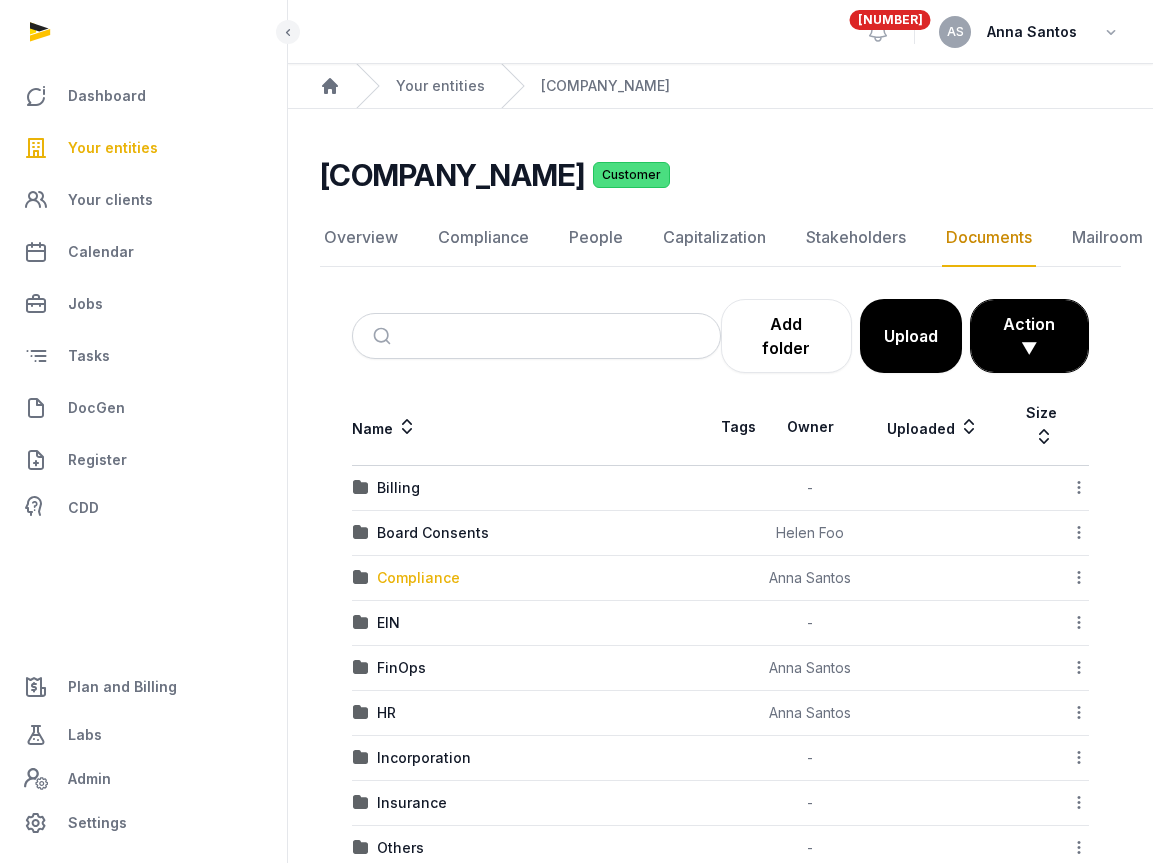click on "Compliance" at bounding box center [418, 578] 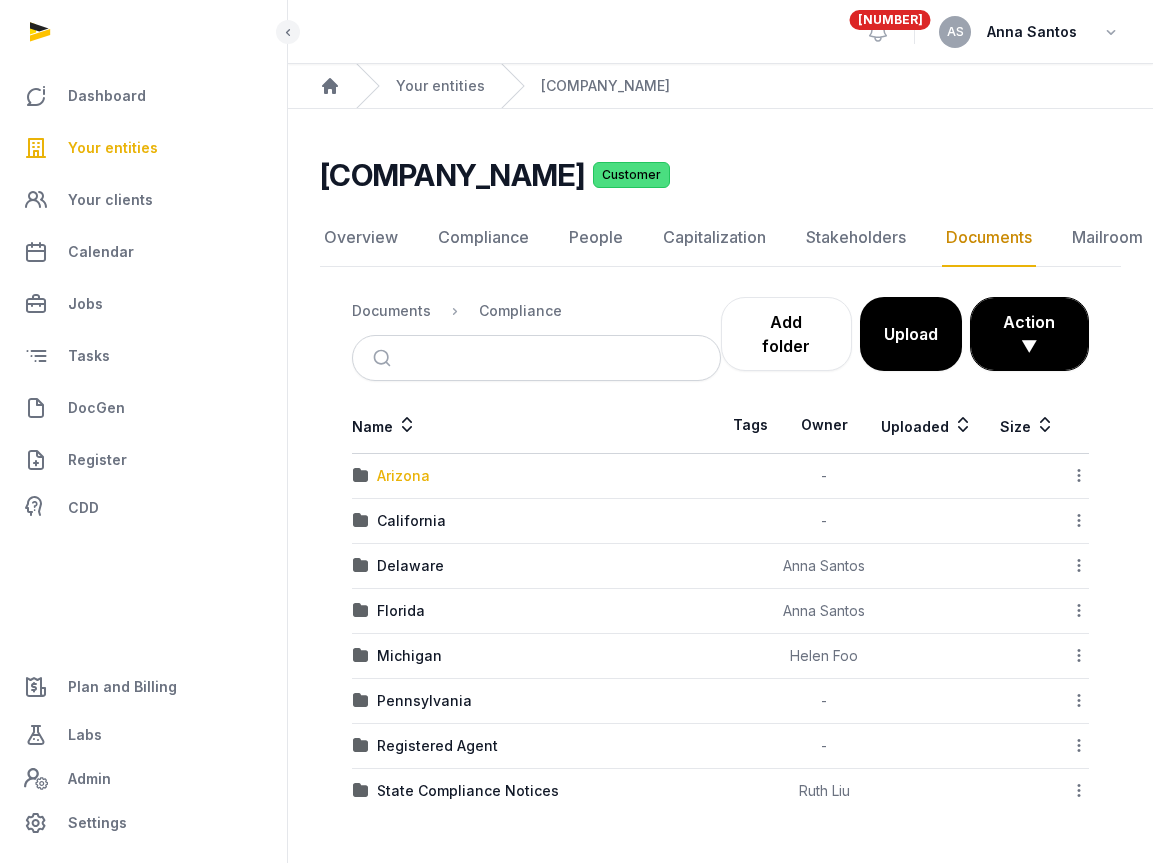 click on "Arizona" at bounding box center [403, 476] 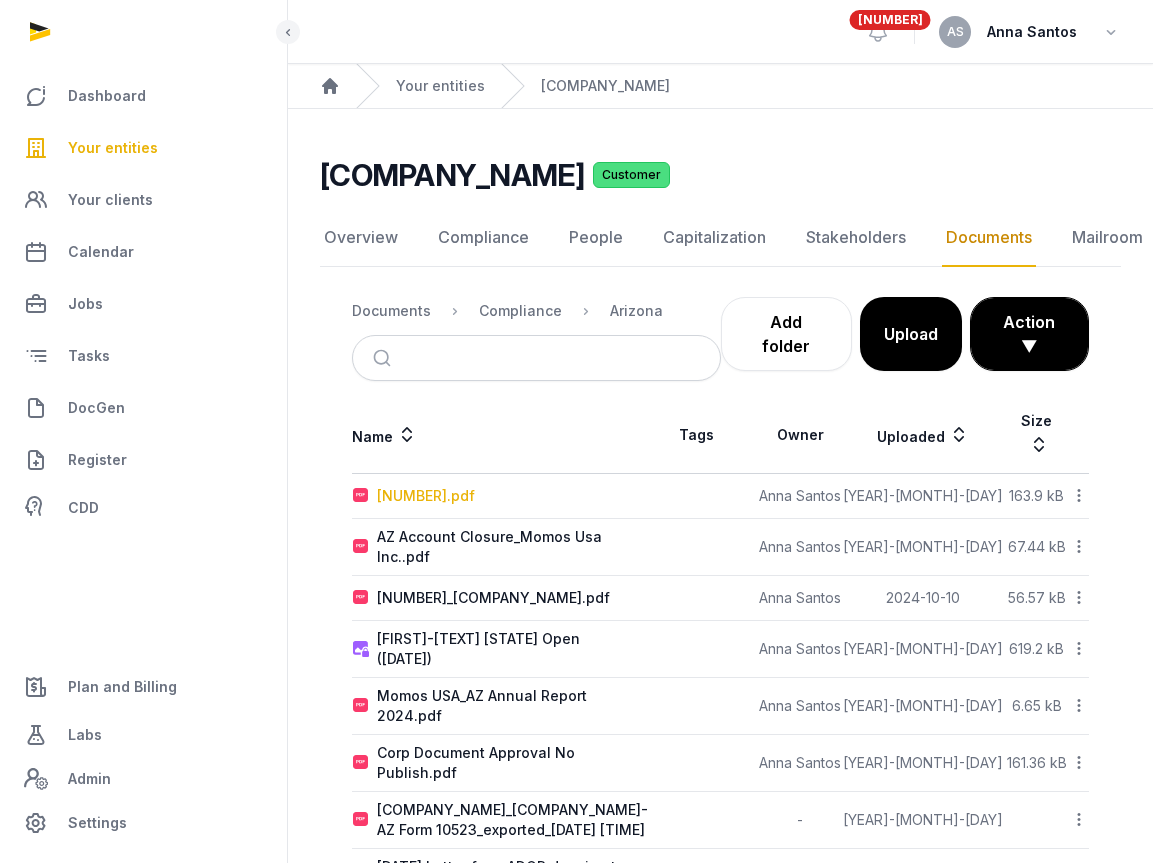 click on "[NUMBER].pdf" at bounding box center [426, 496] 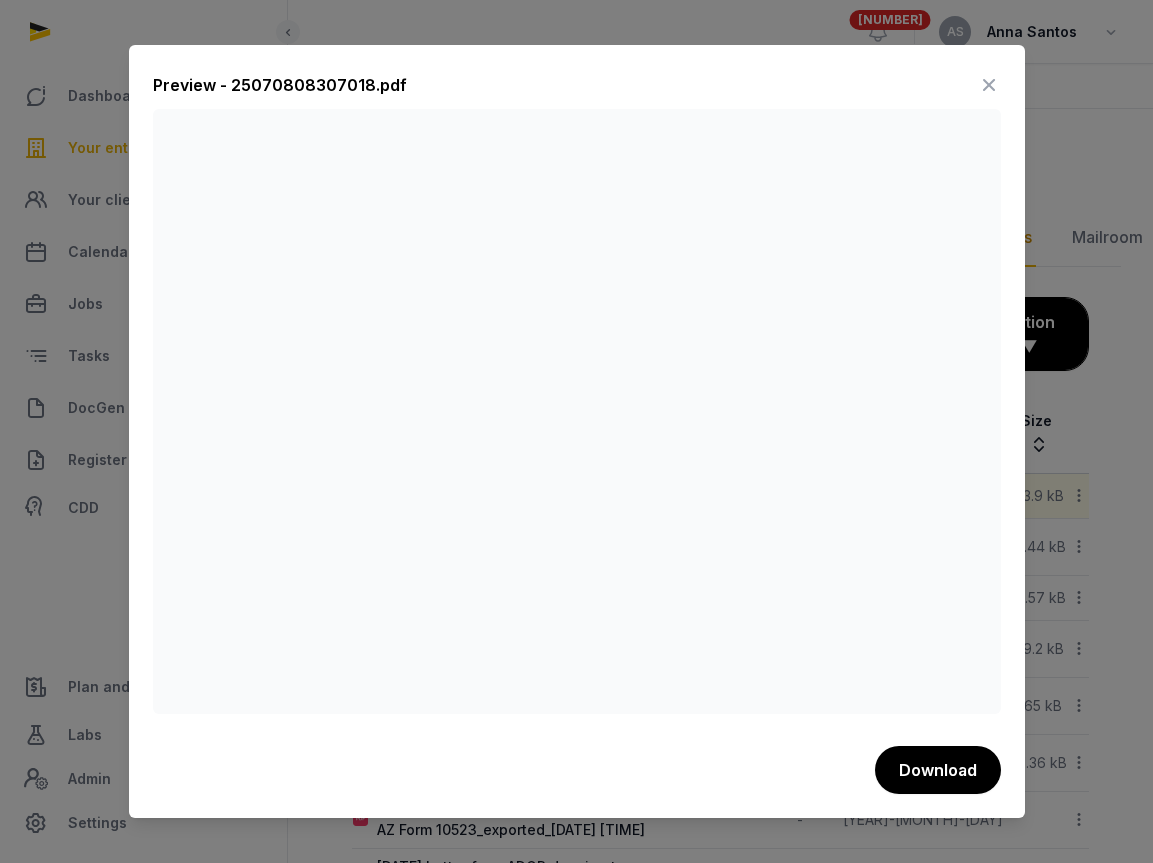 click at bounding box center [989, 85] 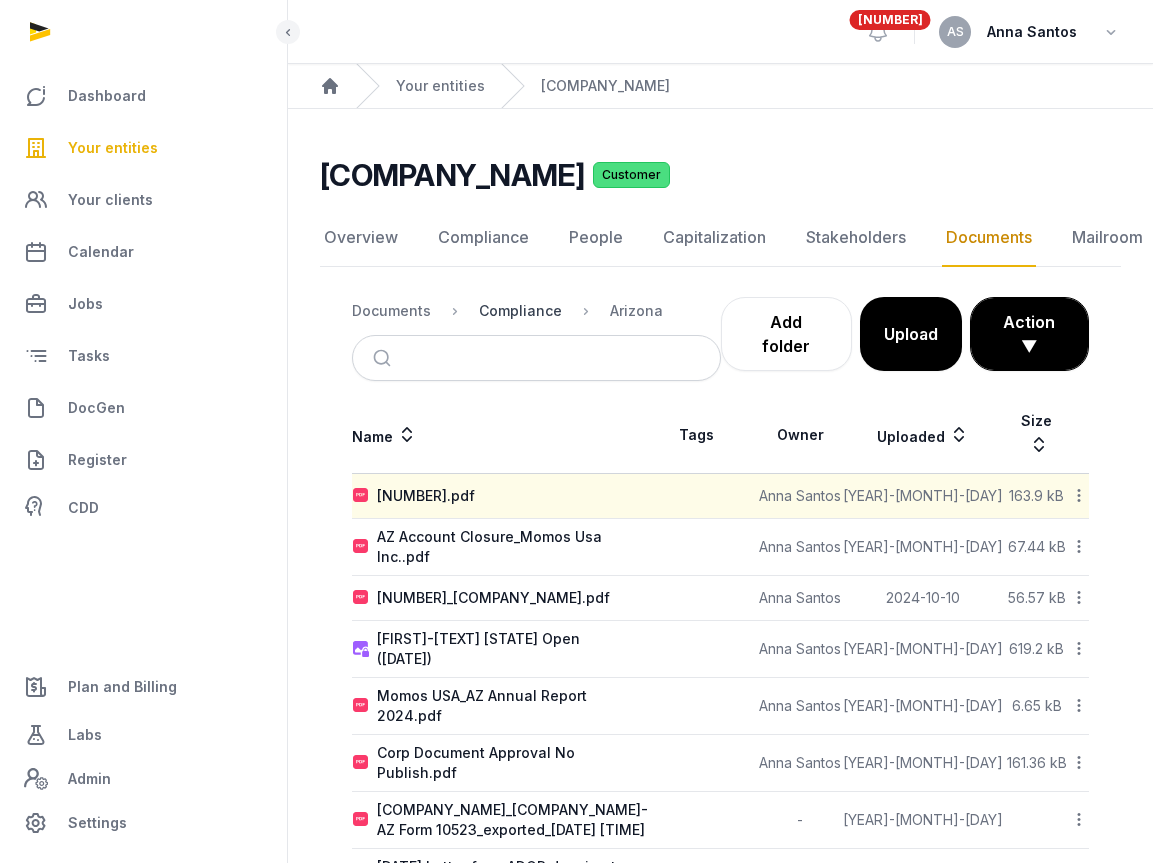 click on "Compliance" at bounding box center (520, 311) 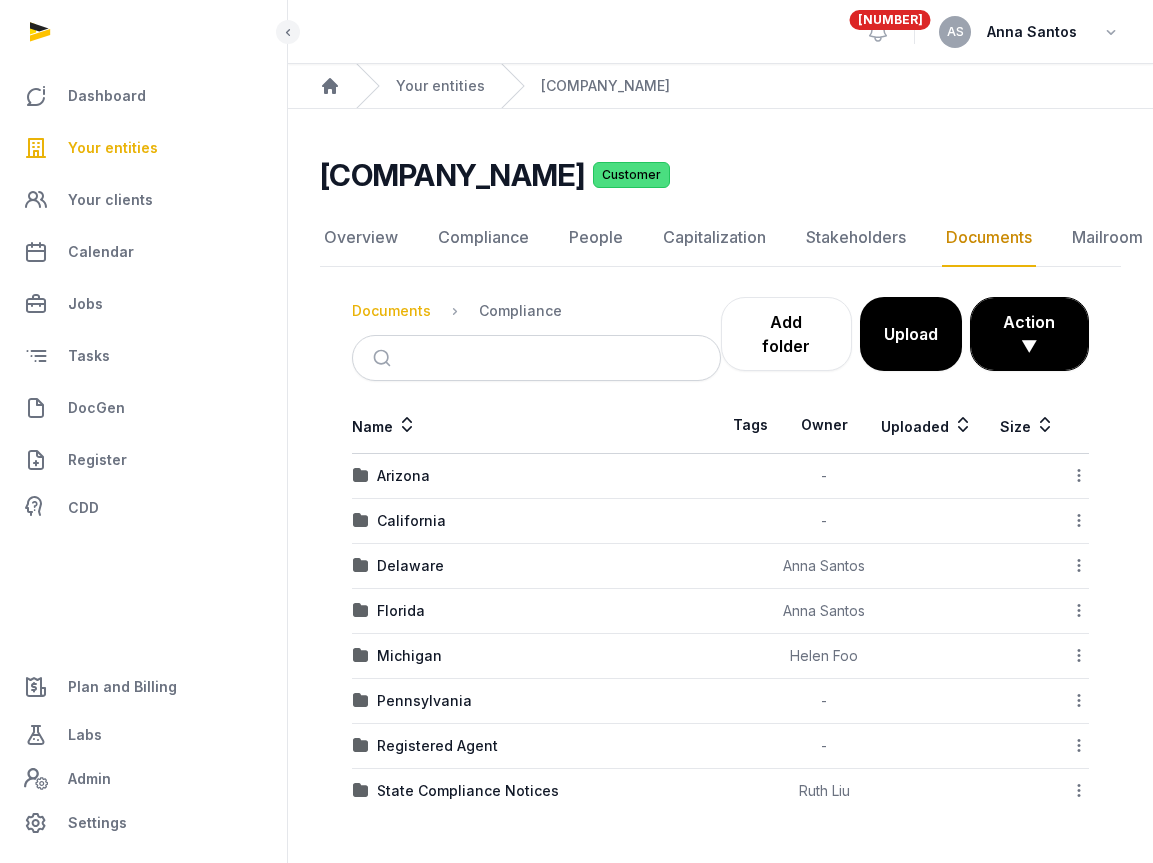 click on "Documents" at bounding box center [391, 311] 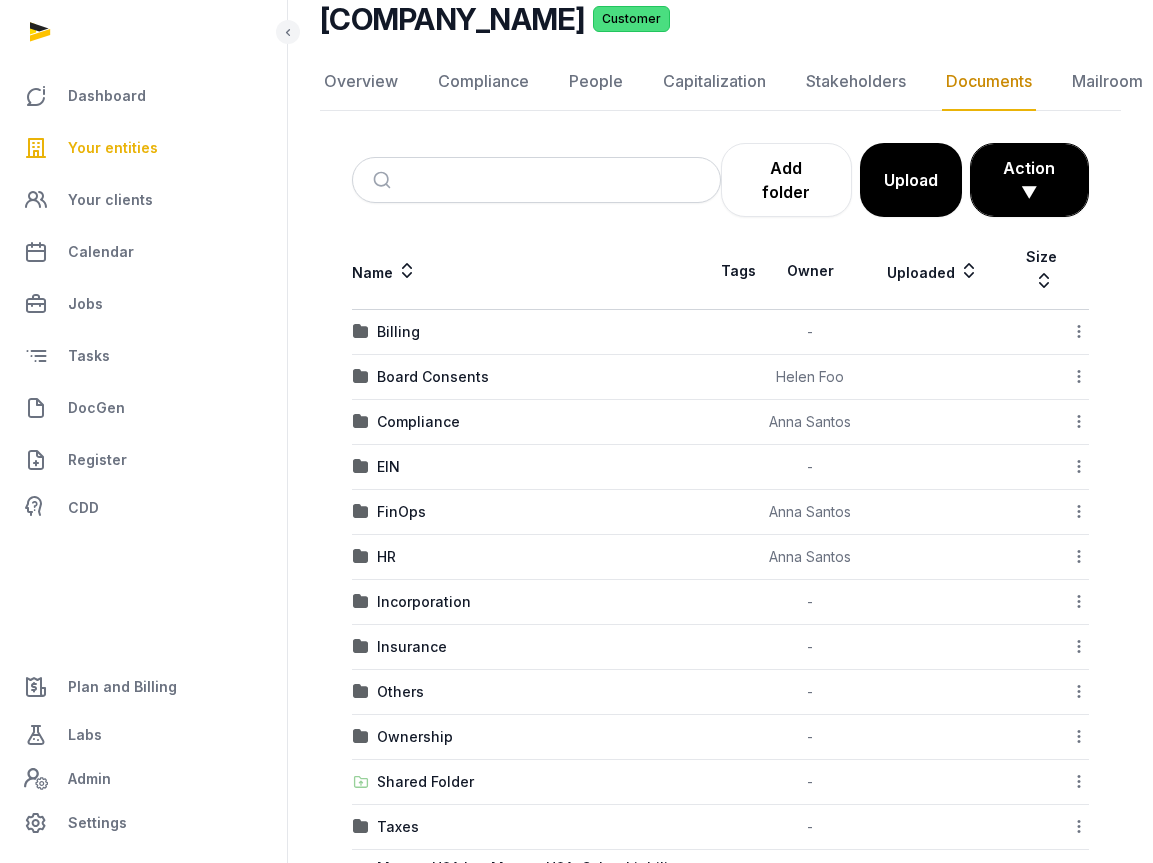 scroll, scrollTop: 152, scrollLeft: 0, axis: vertical 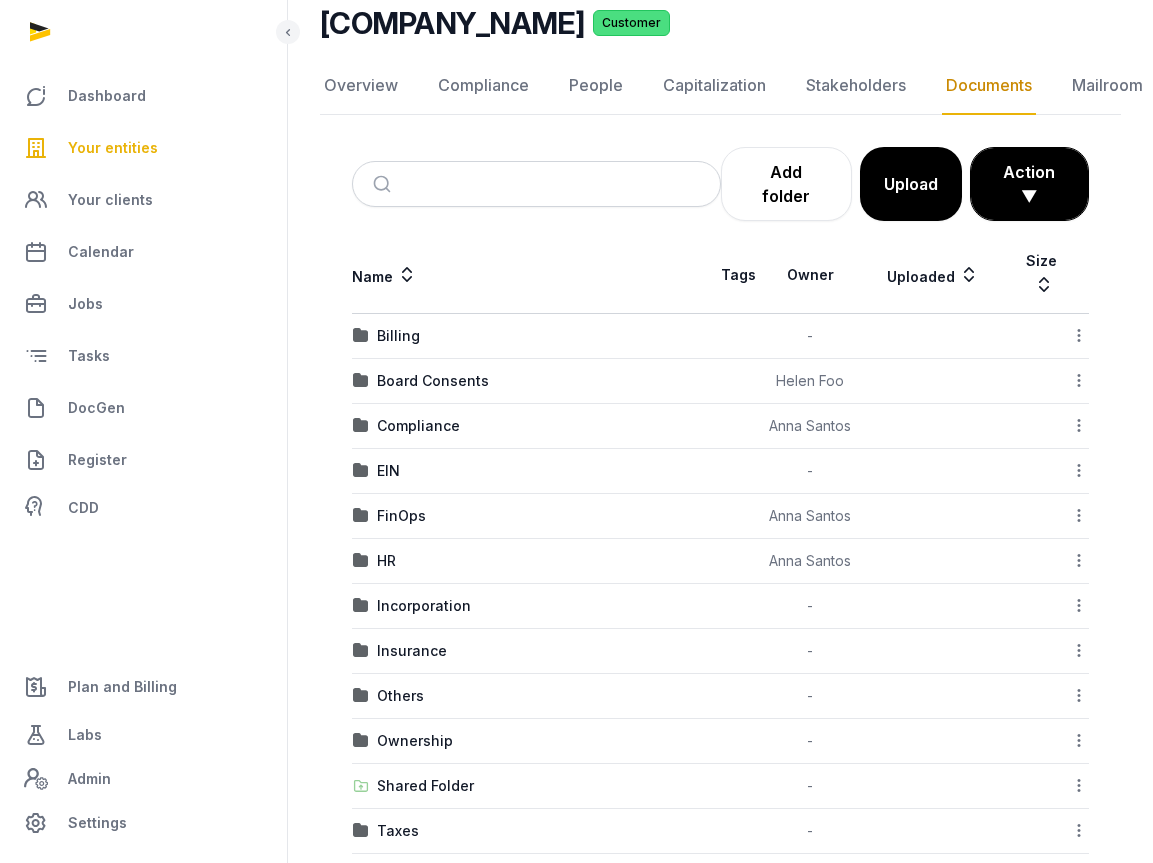 click on "Consents [FIRST] [LAST] Download Folder Edit properties Change owner Copy link Move Copy & Move Delete Compliance [FIRST] [LAST] Download Folder Edit properties Change owner Copy link Move Copy & Move Delete EIN - Download Folder Move -" at bounding box center [720, 516] 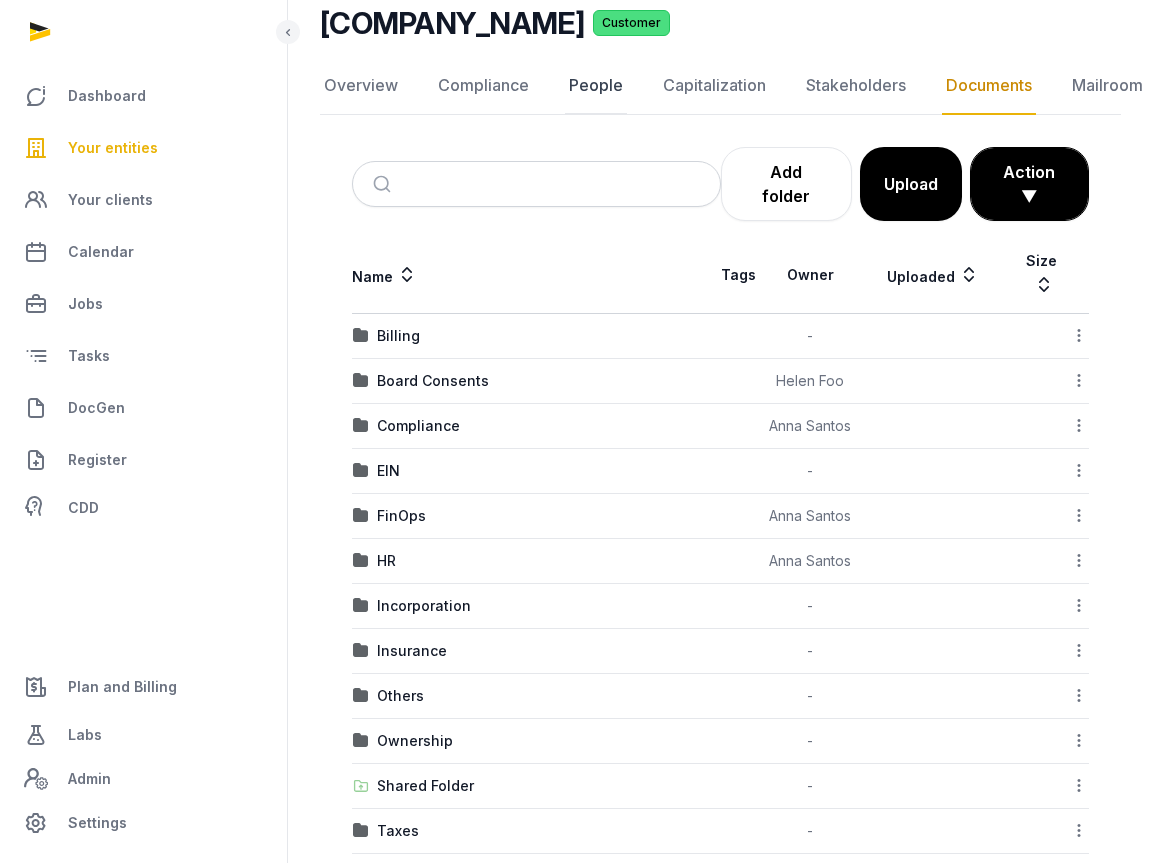 click on "People" 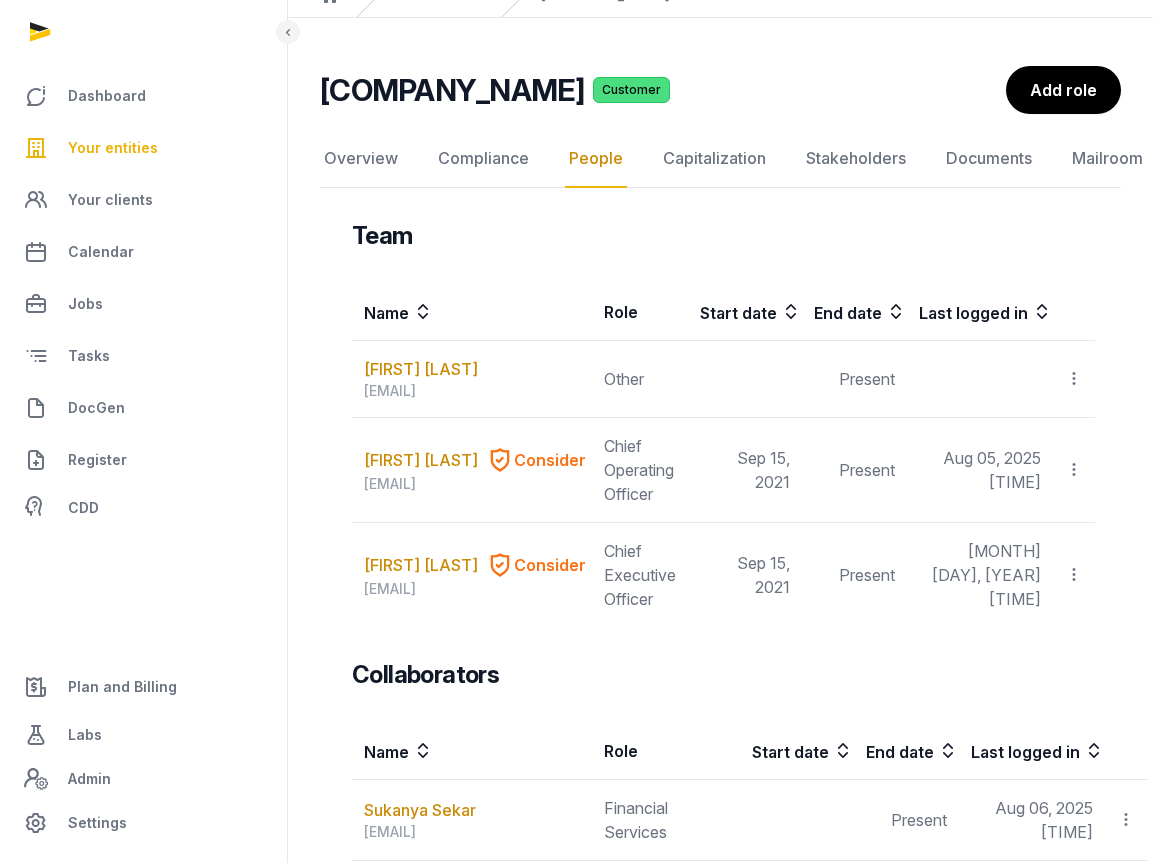 scroll, scrollTop: 0, scrollLeft: 0, axis: both 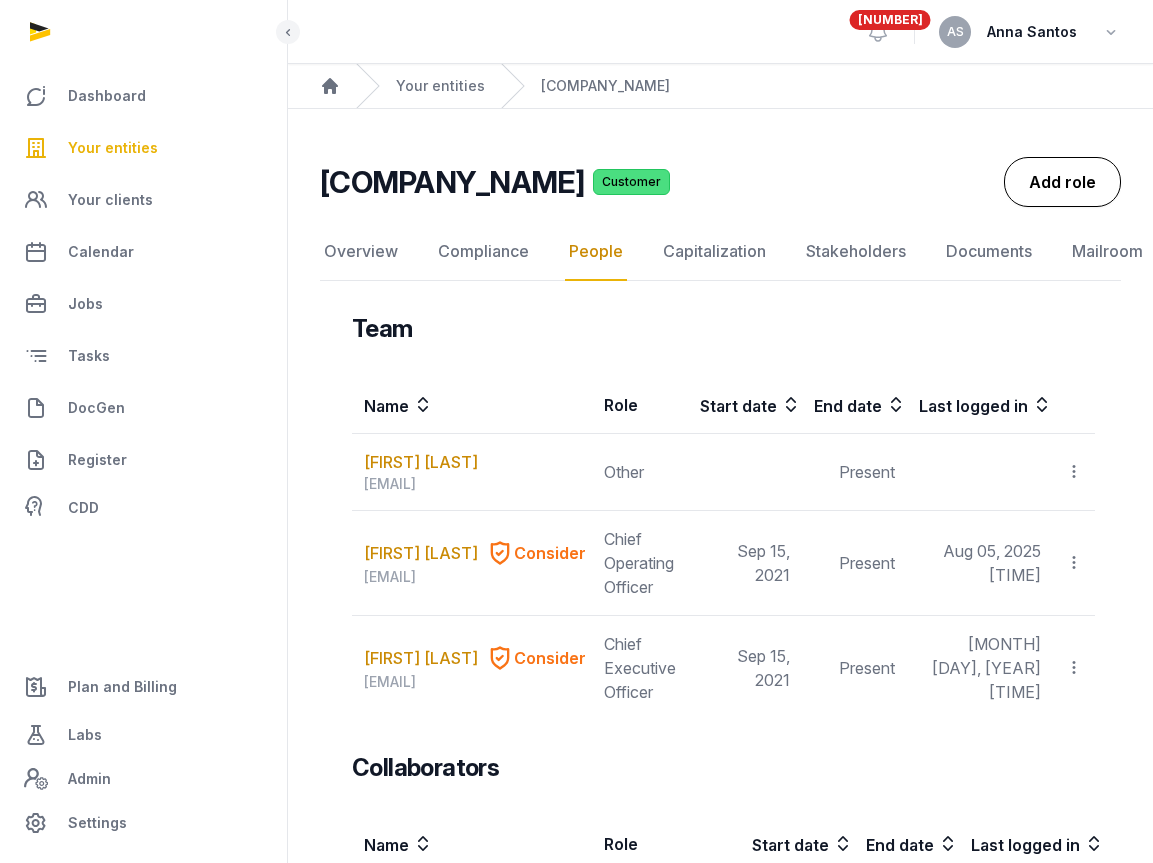 click on "Add role" at bounding box center [1062, 182] 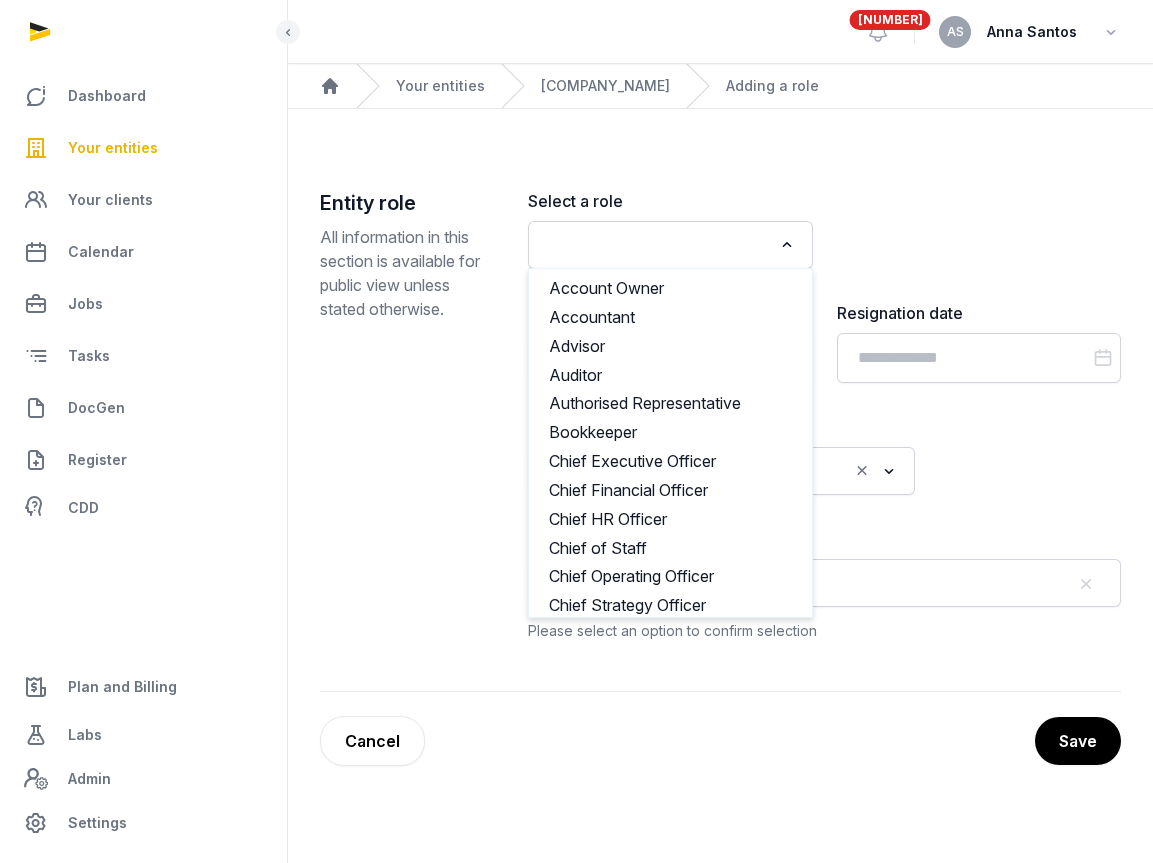 click 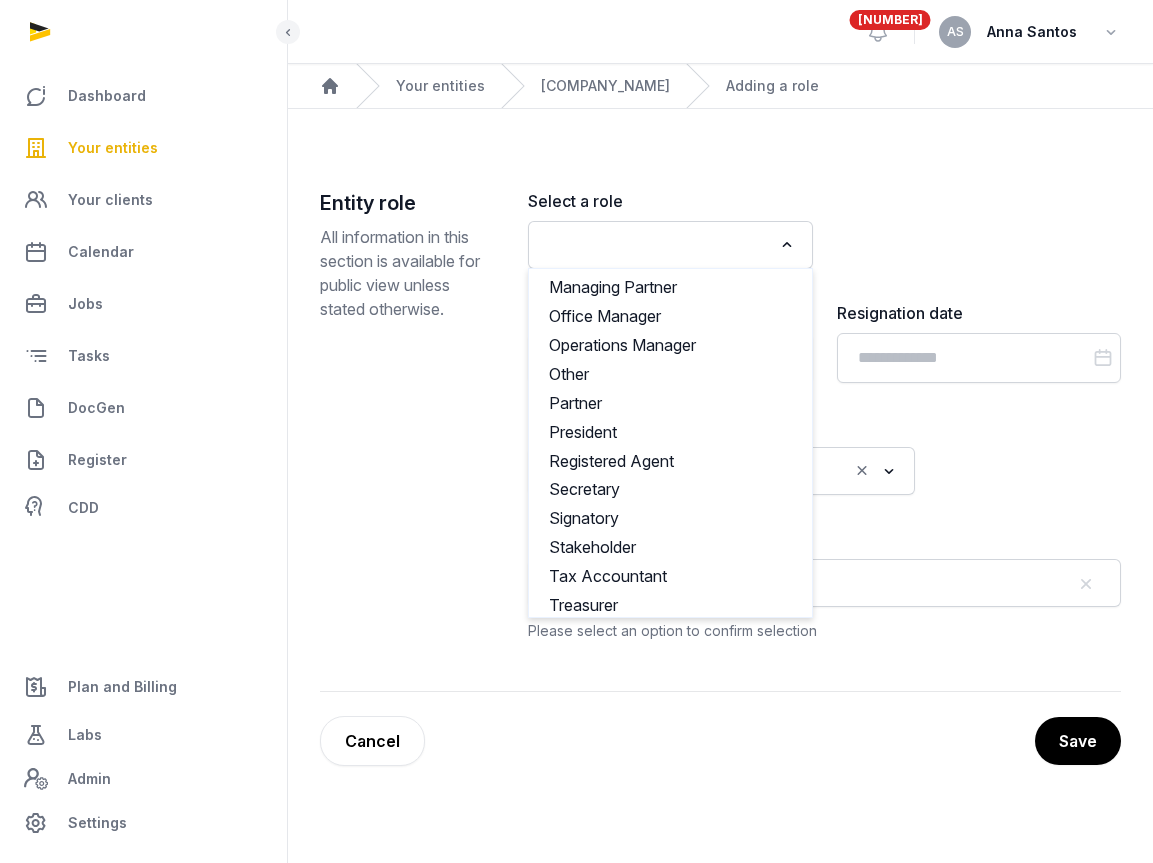 scroll, scrollTop: 864, scrollLeft: 0, axis: vertical 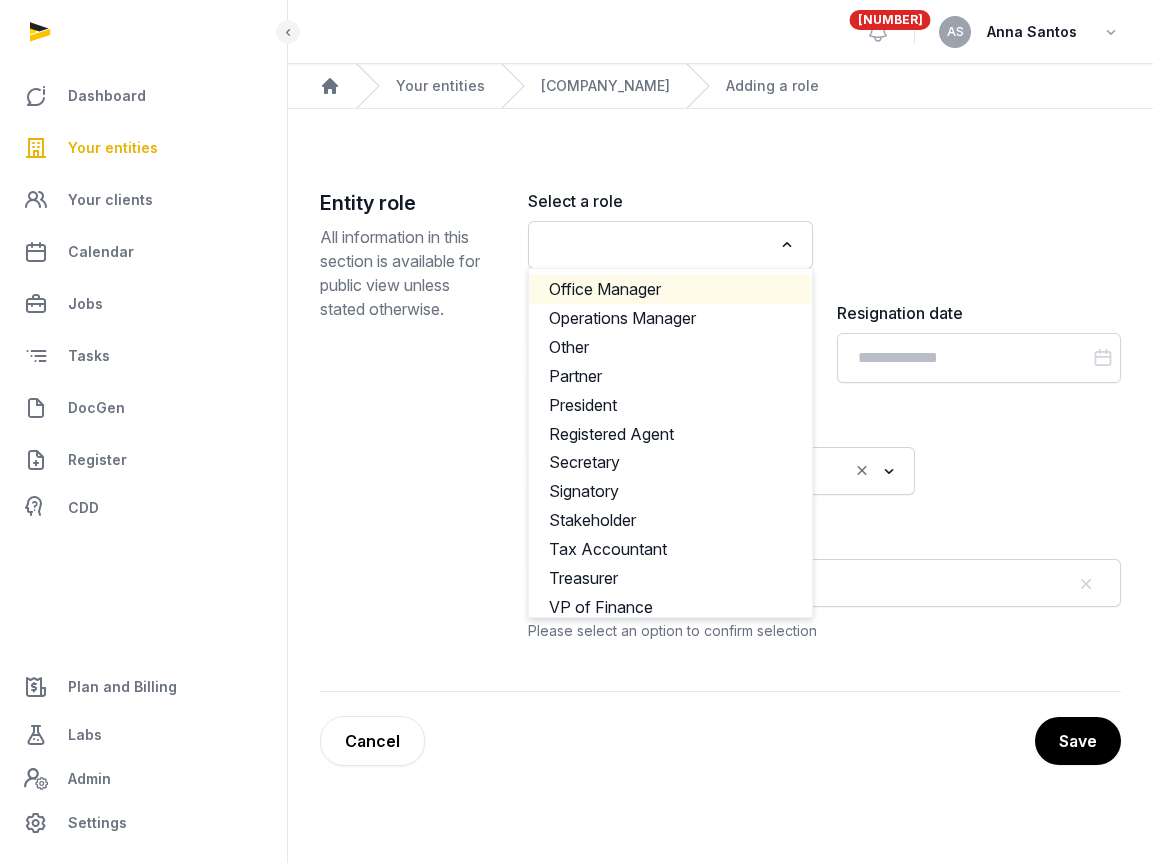 click on "Account Owner Accountant Advisor Auditor Authorised Representative Bookkeeper Chief Executive Officer Chief Financial Officer Chief HR Officer Chief of Staff Chief Operating Officer Chief Strategy Officer Chief Technology Officer Director Director of Operations Executive Assistant Executive Director Finance Manager Financial Controller Financial Services Financial Services Ops Founder General Partner HR Manager Lawyer Legal Services Legal Services Ops Manager Managing Director Managing Partner Office Manager Operations Manager Other Partner President Registered Agent Secretary Signatory Stakeholder Tax Accountant Treasurer VP of Finance Appointment date Resignation date Role type Individual Loading... Add individual Please select an option to confirm selection Save Cancel" 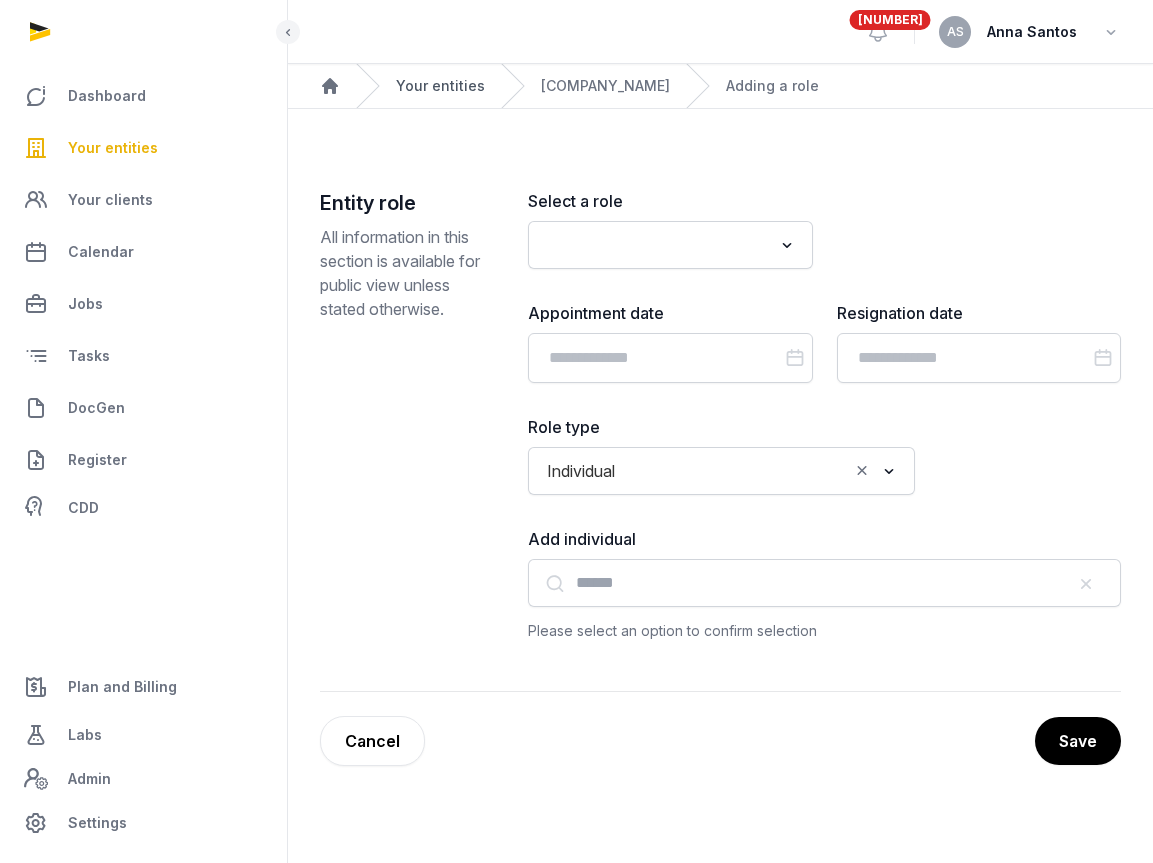 click on "Your entities" at bounding box center (440, 86) 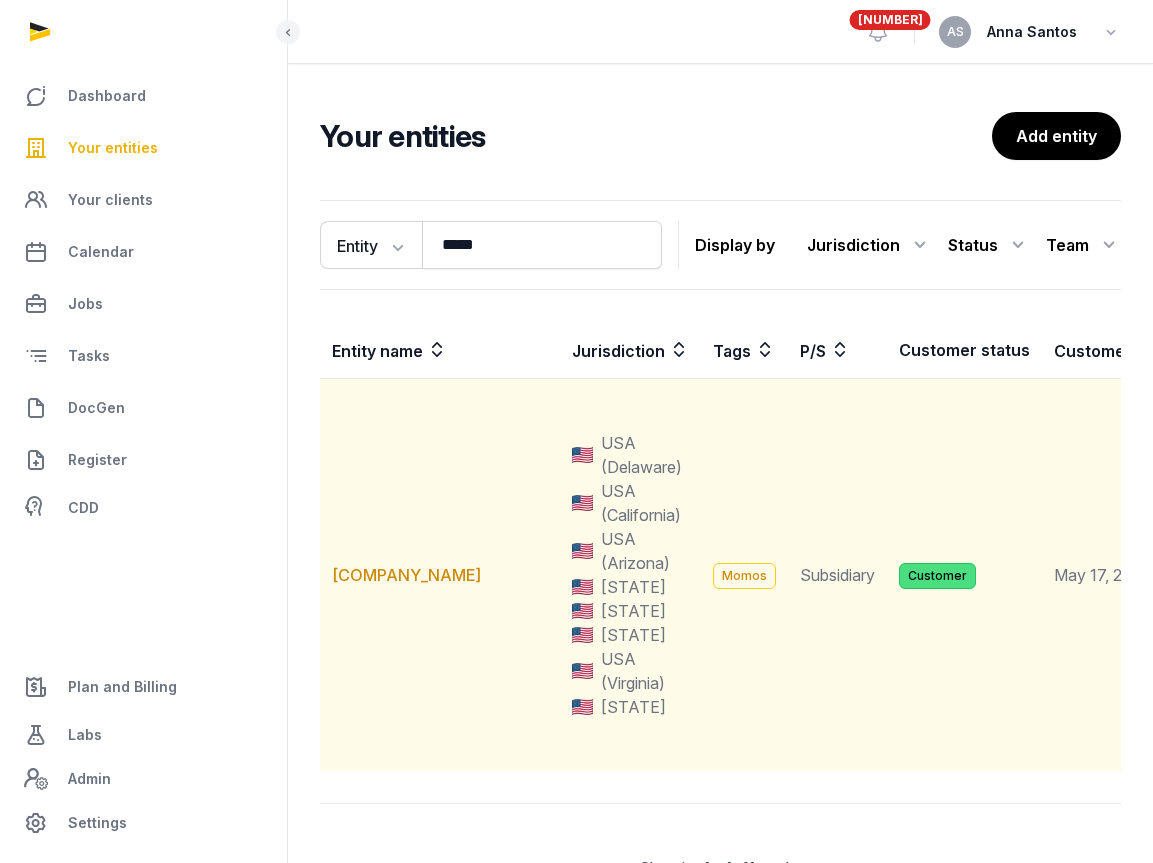 click on "[COMPANY_NAME]" at bounding box center [440, 575] 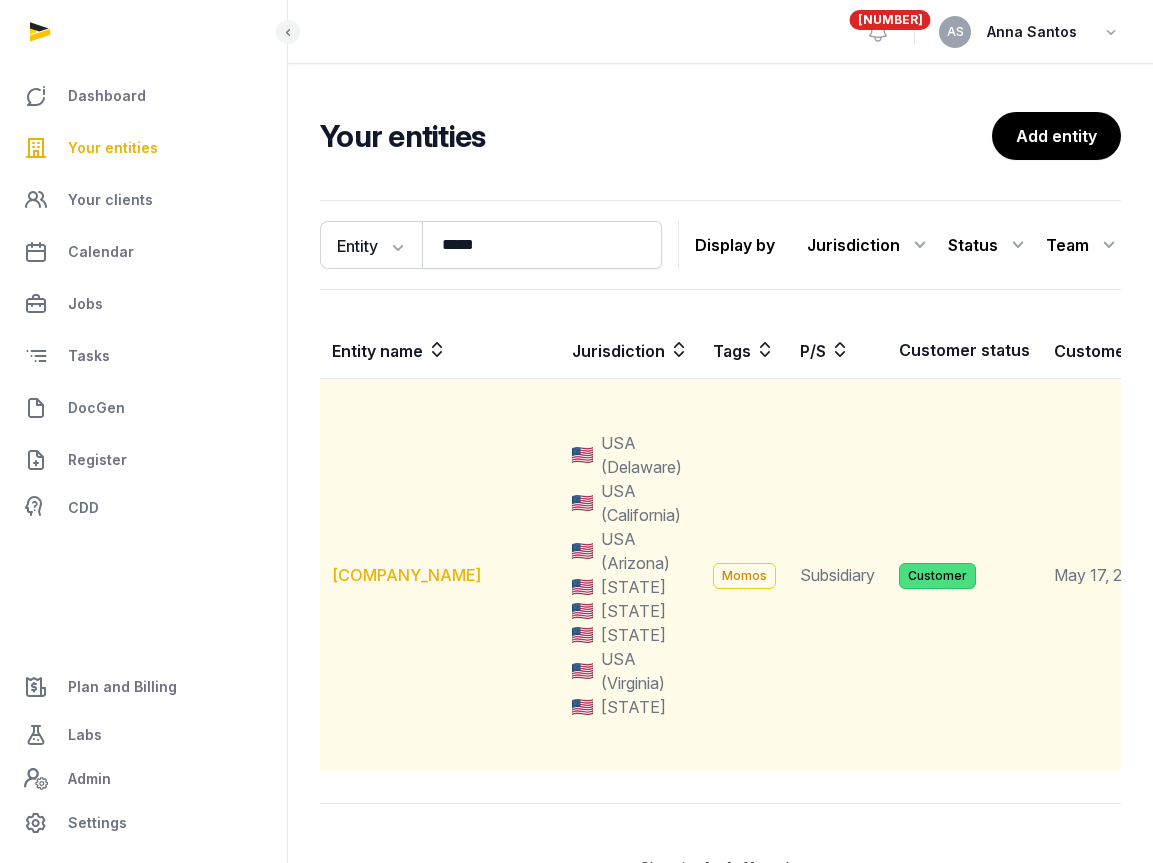 click on "[COMPANY_NAME]" at bounding box center (406, 575) 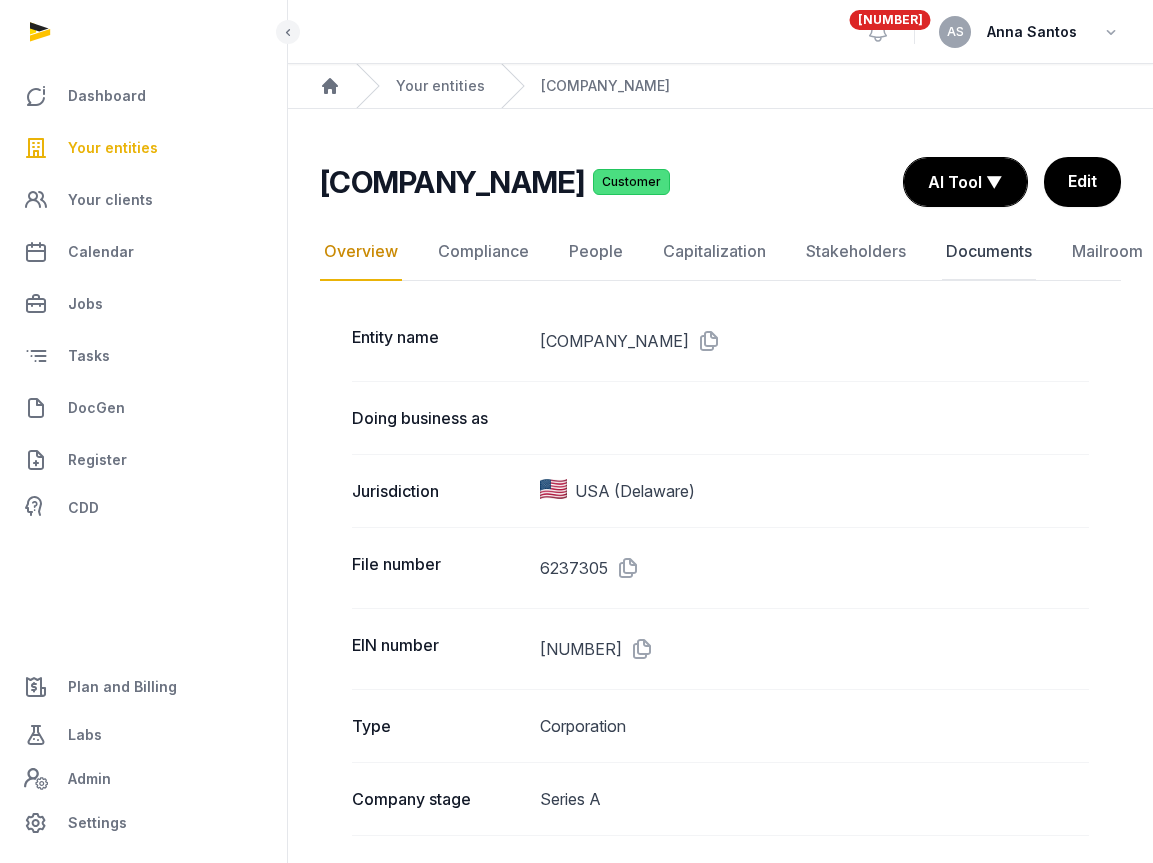 click on "Documents" 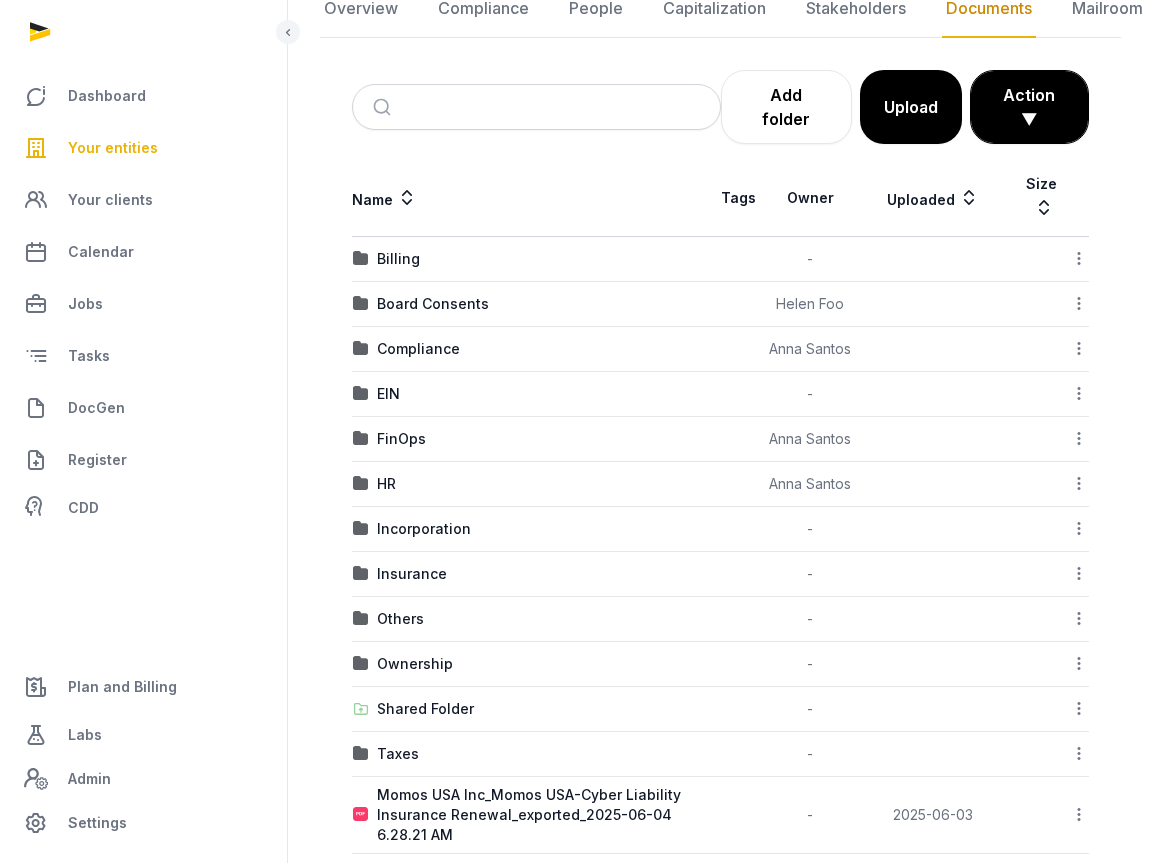 scroll, scrollTop: 255, scrollLeft: 0, axis: vertical 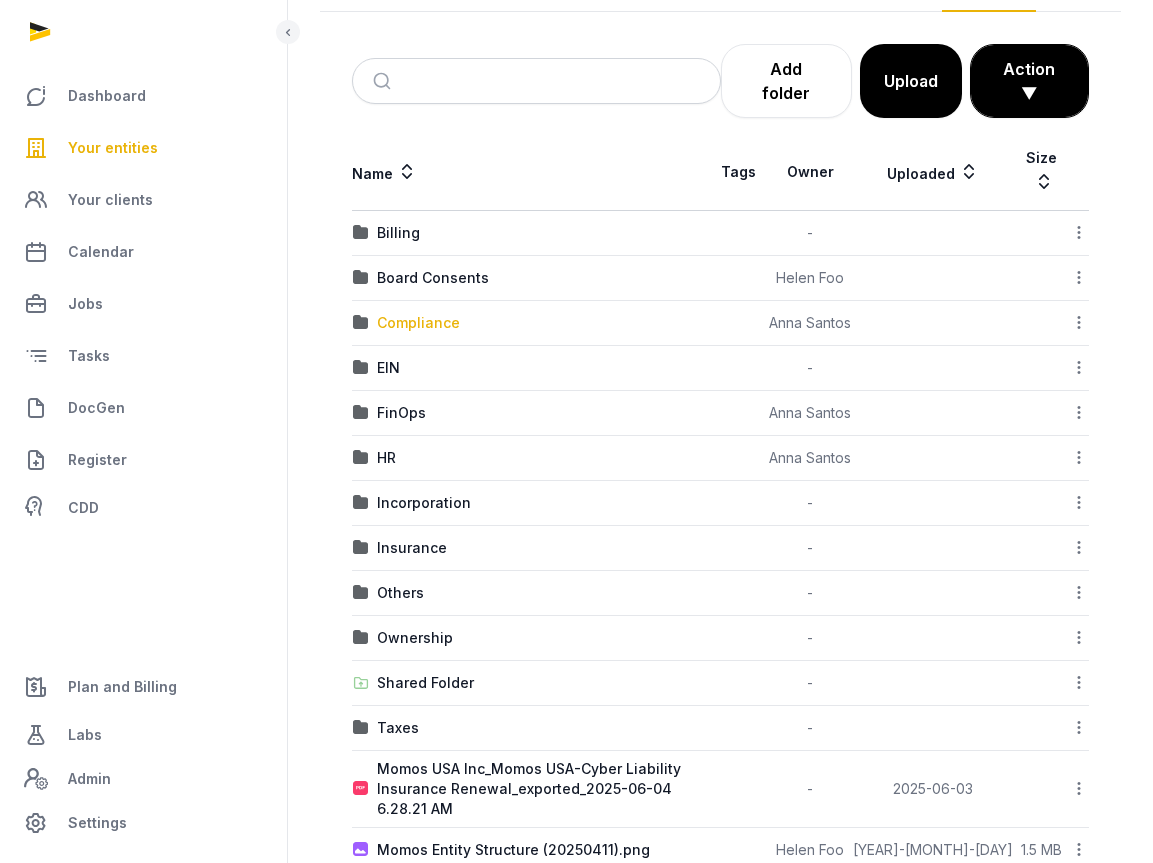 click on "Compliance" at bounding box center (418, 323) 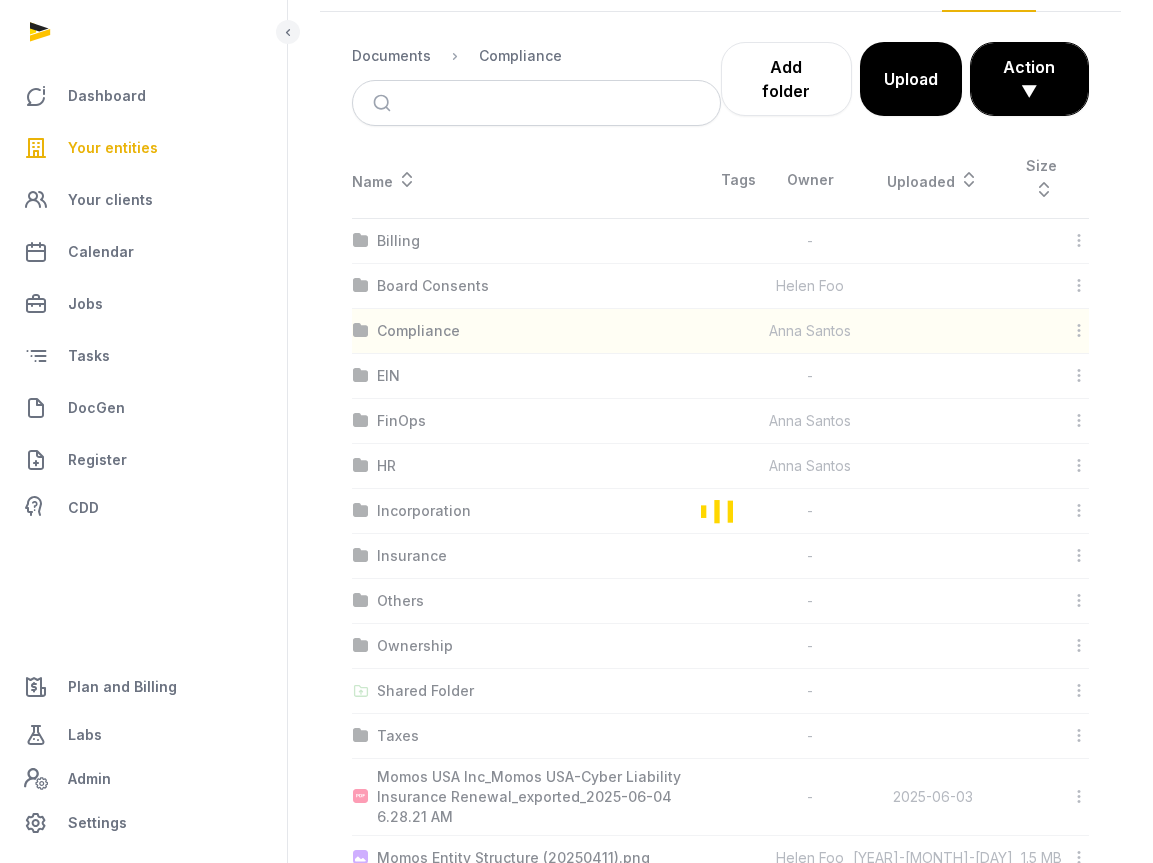 scroll, scrollTop: 0, scrollLeft: 0, axis: both 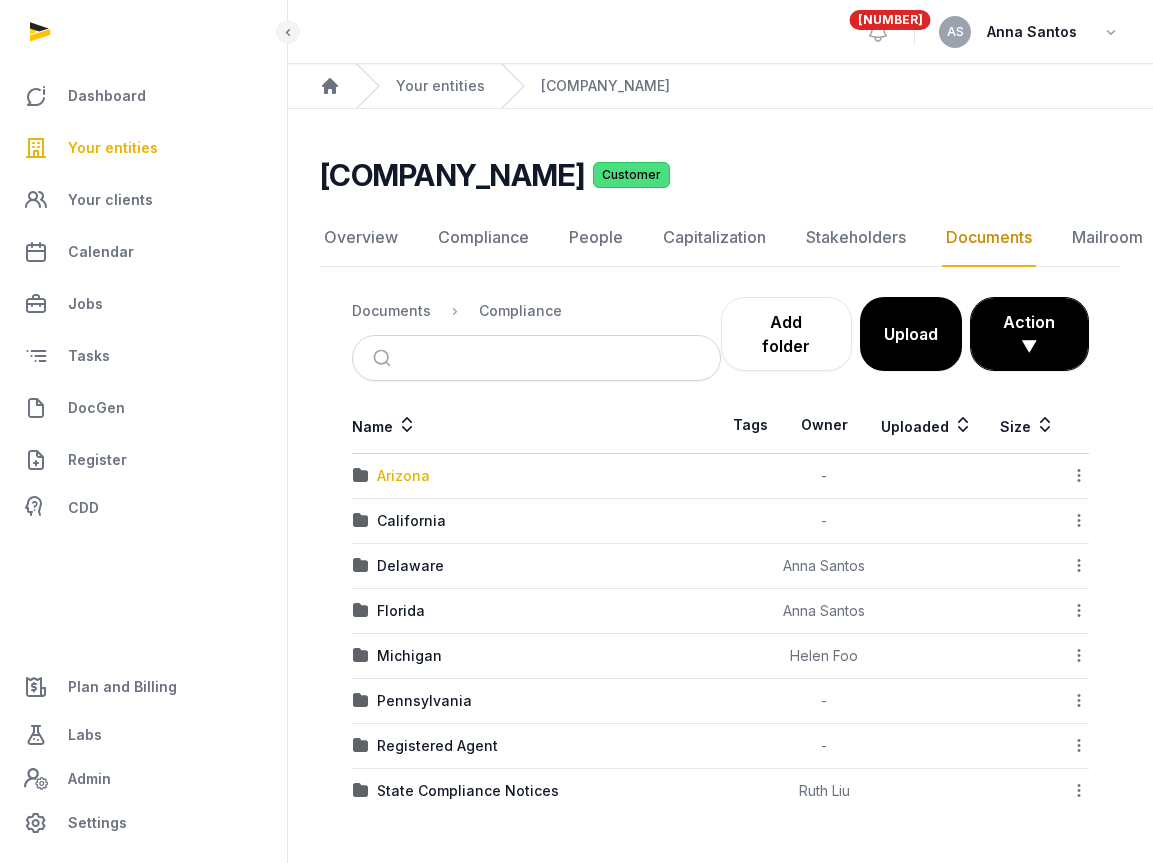 click on "Arizona" at bounding box center [403, 476] 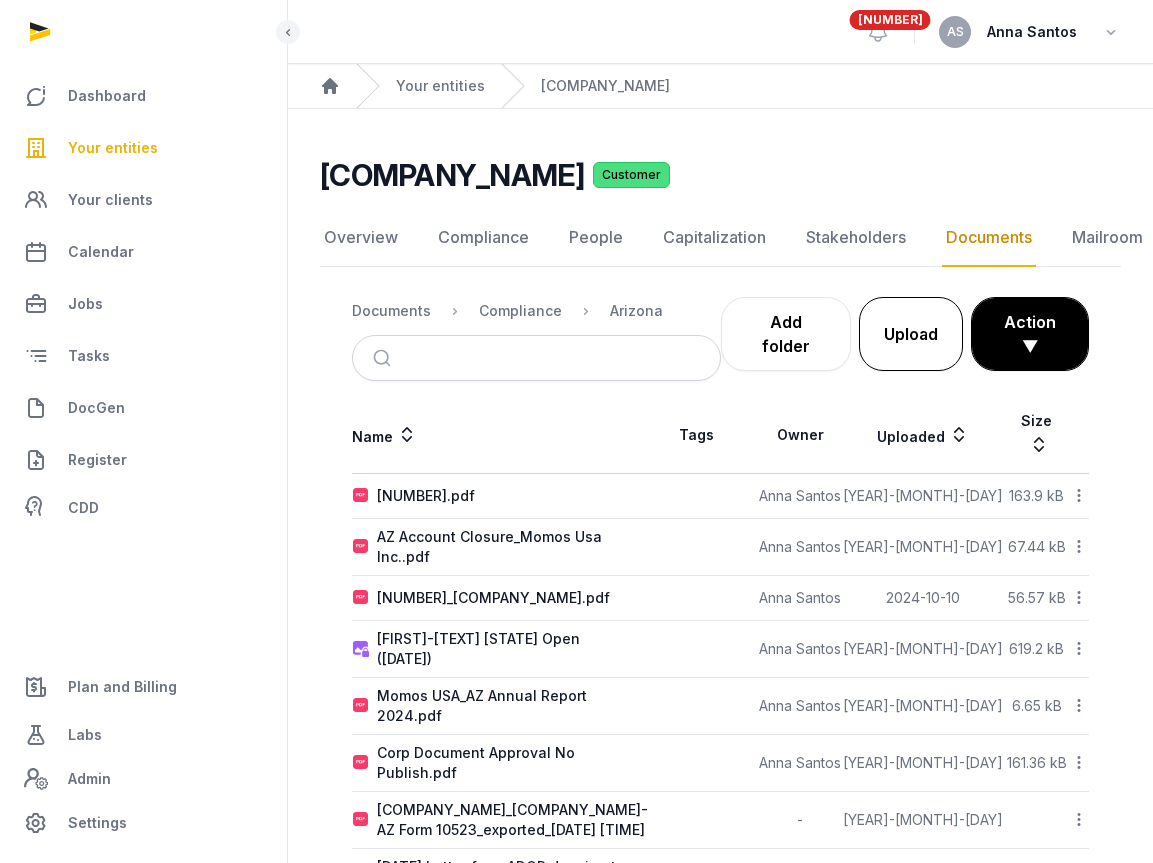 click on "Upload" at bounding box center [911, 334] 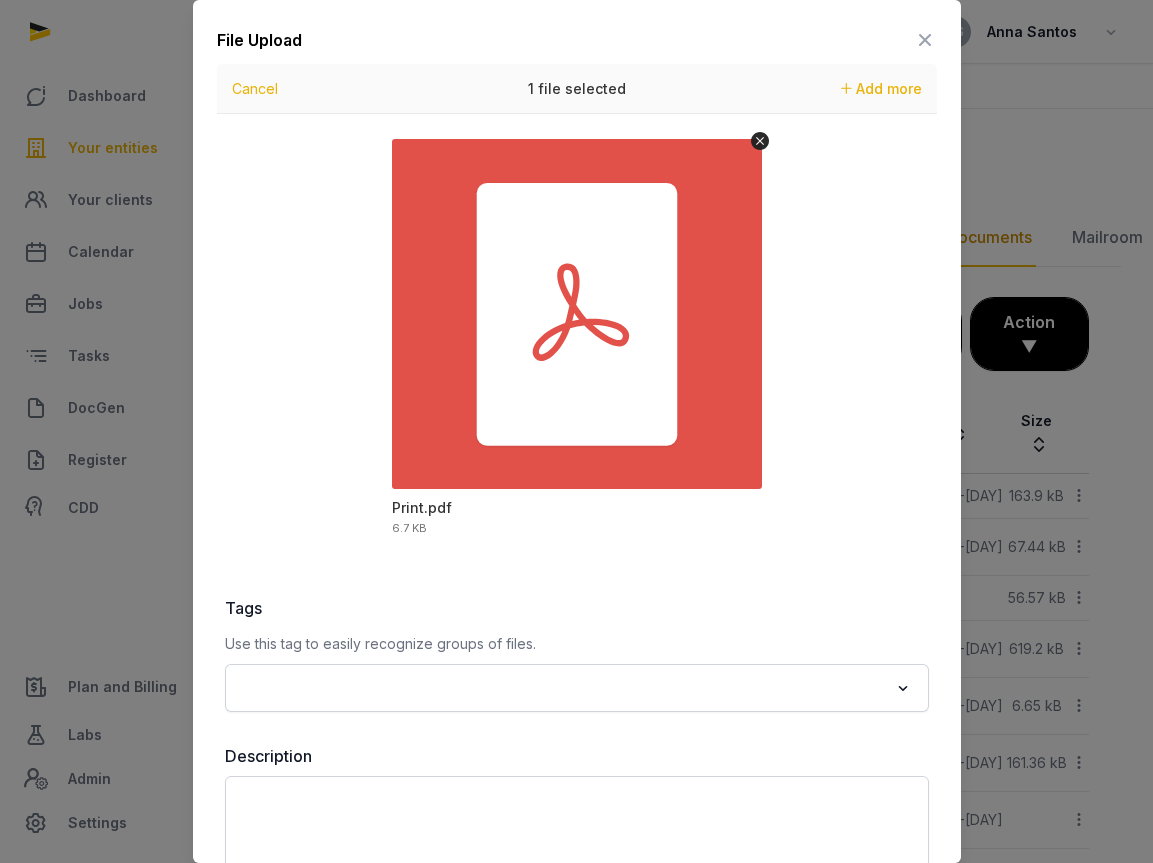 scroll, scrollTop: 115, scrollLeft: 0, axis: vertical 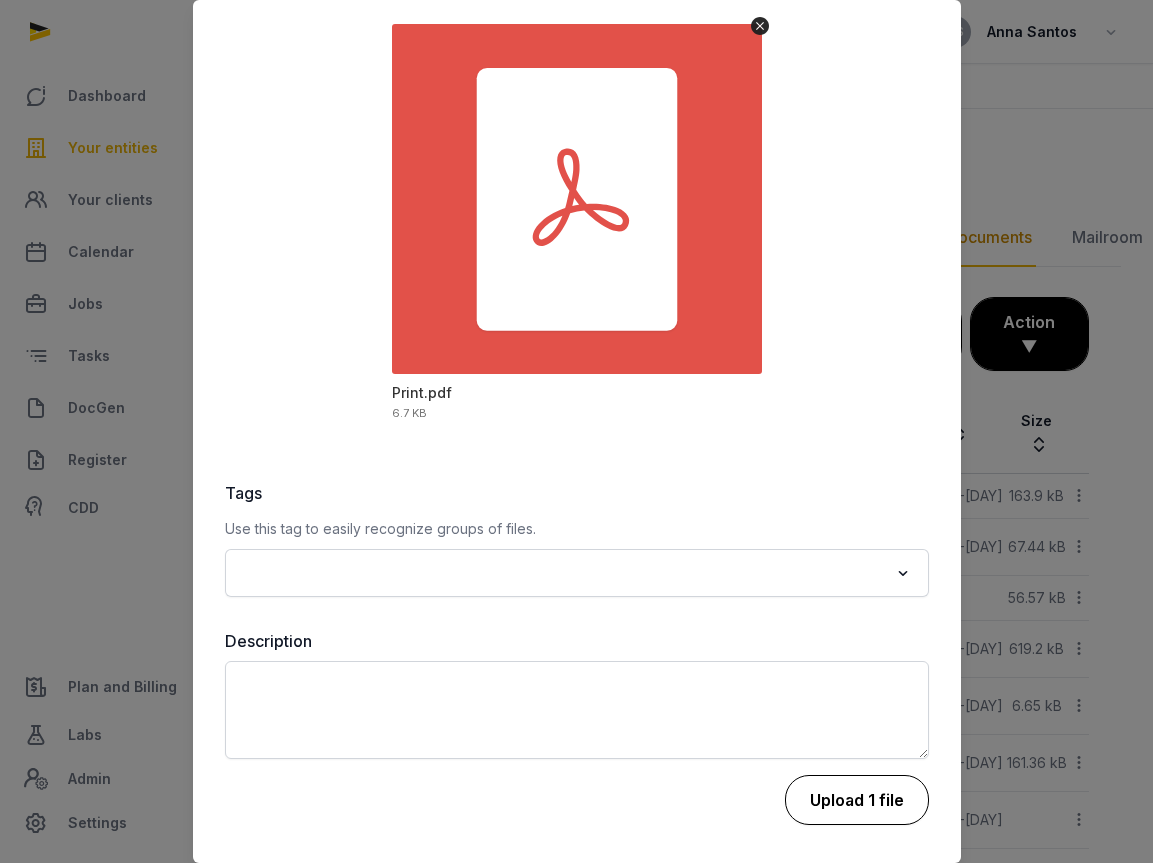 click on "Upload 1 file" at bounding box center [857, 800] 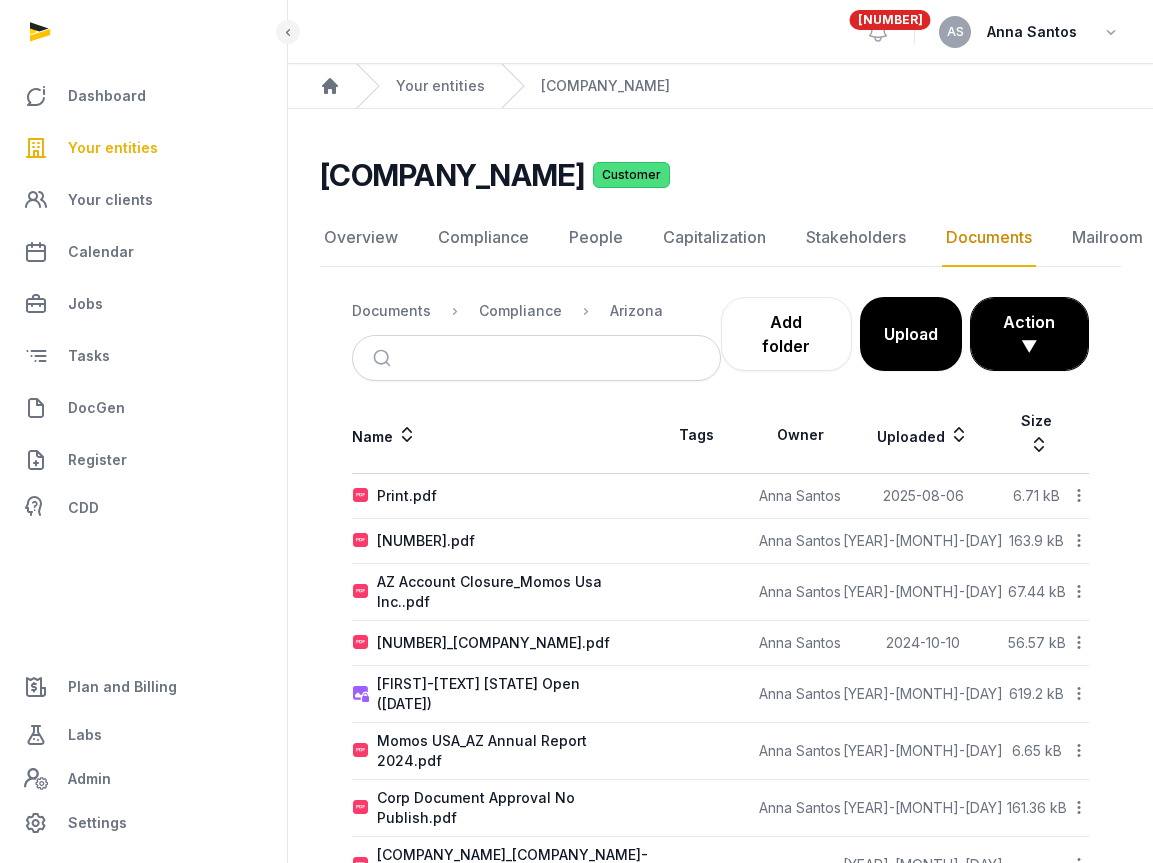 click 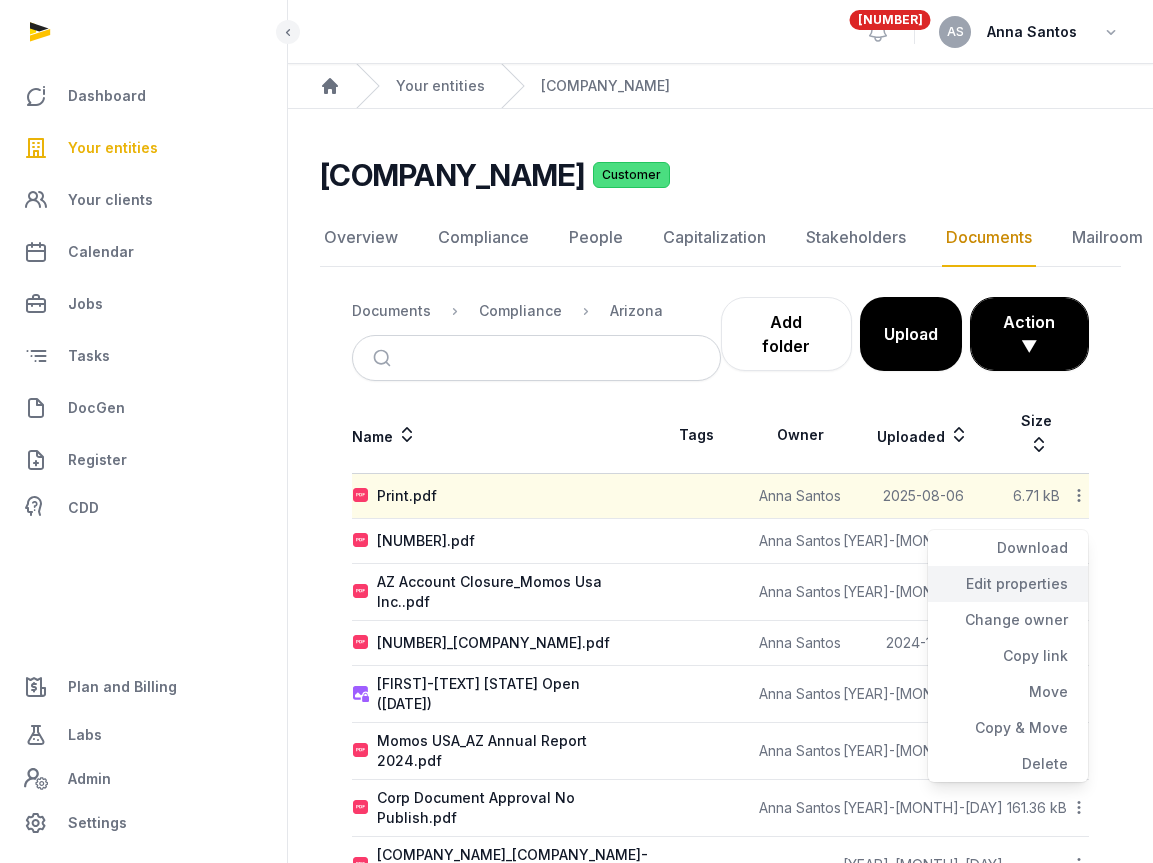 click on "Edit properties" 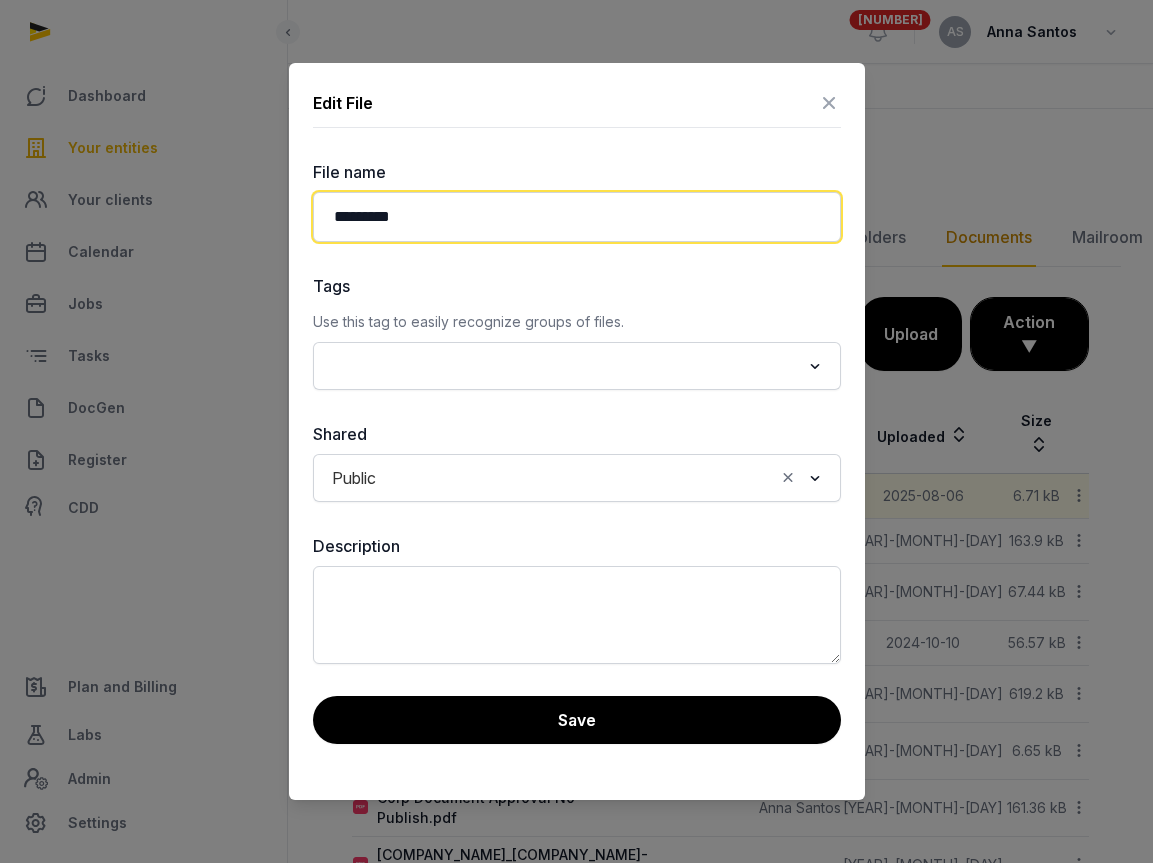click on "*********" 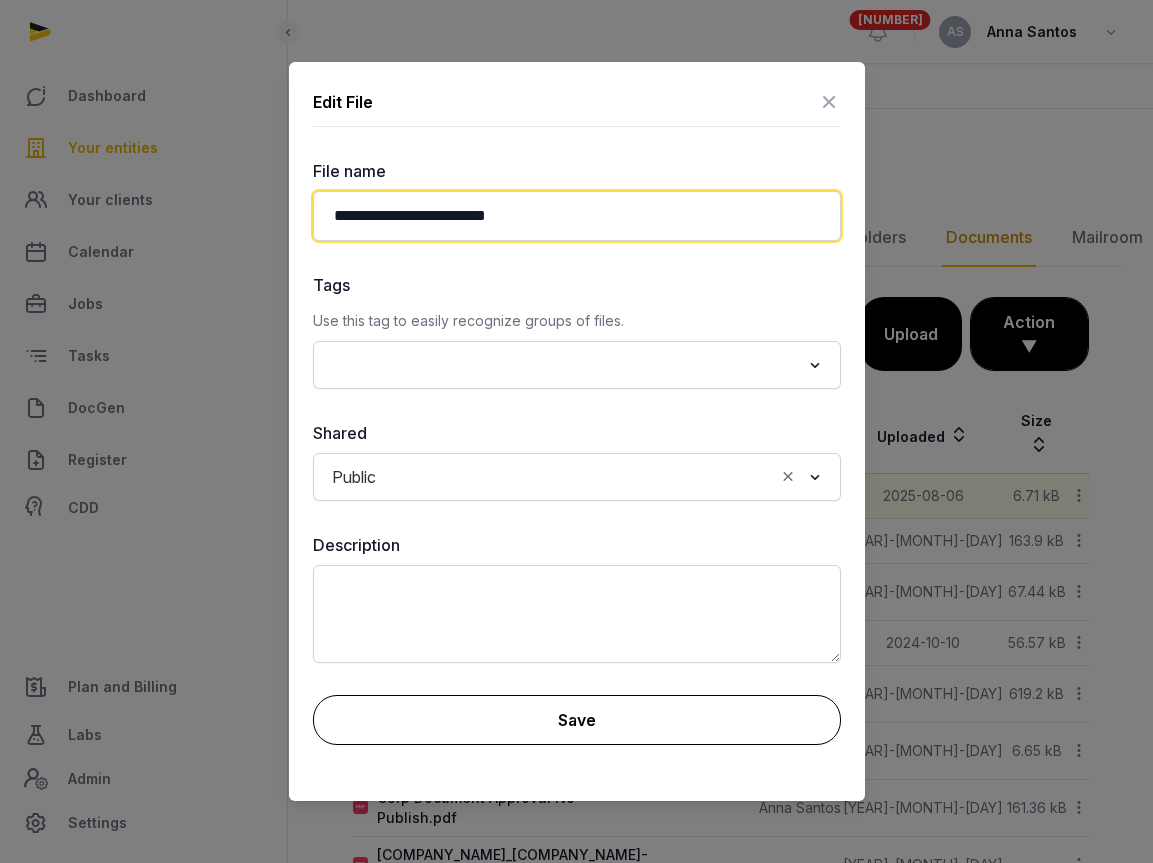 type on "**********" 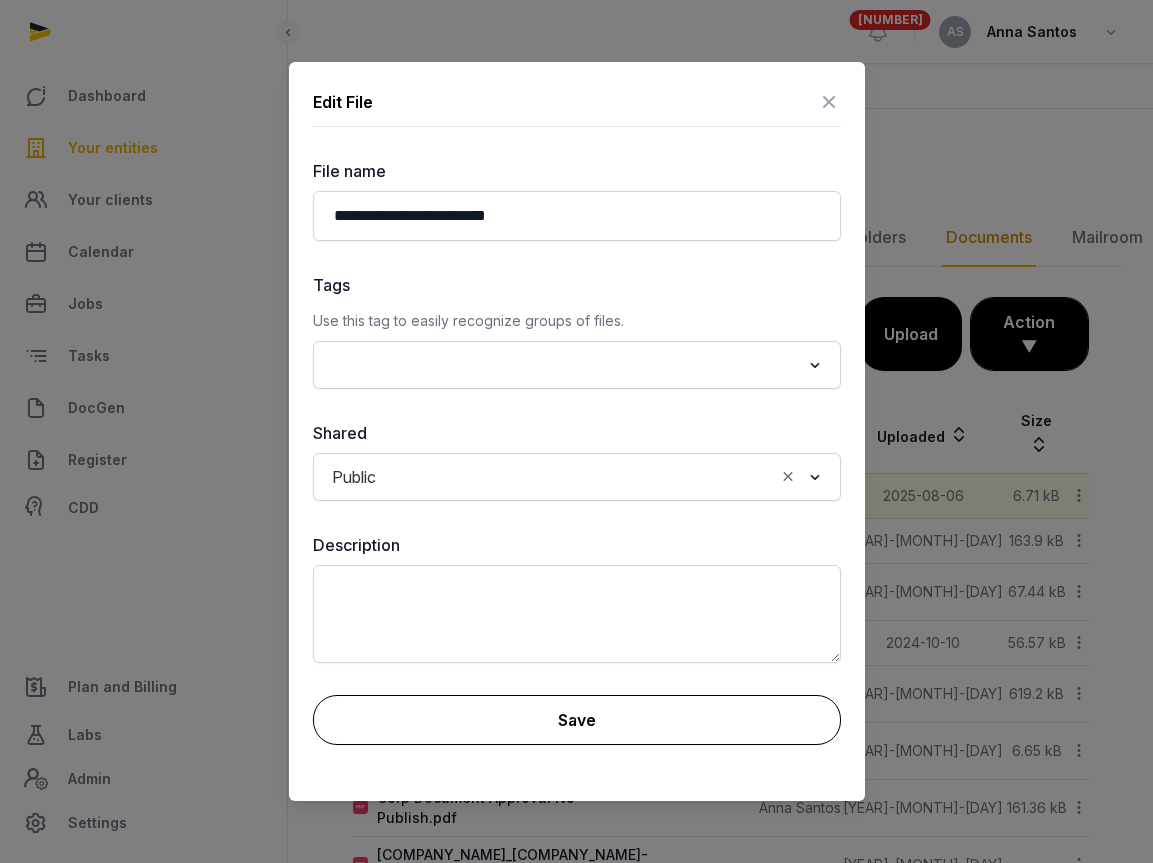 click on "Save" at bounding box center [577, 720] 